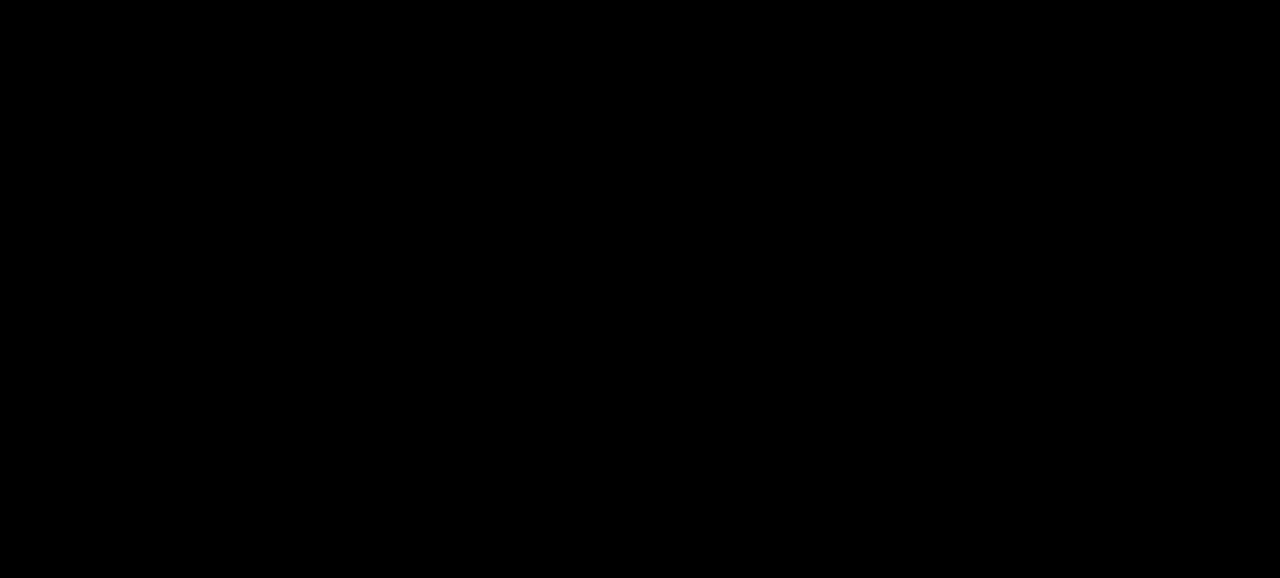 scroll, scrollTop: 0, scrollLeft: 0, axis: both 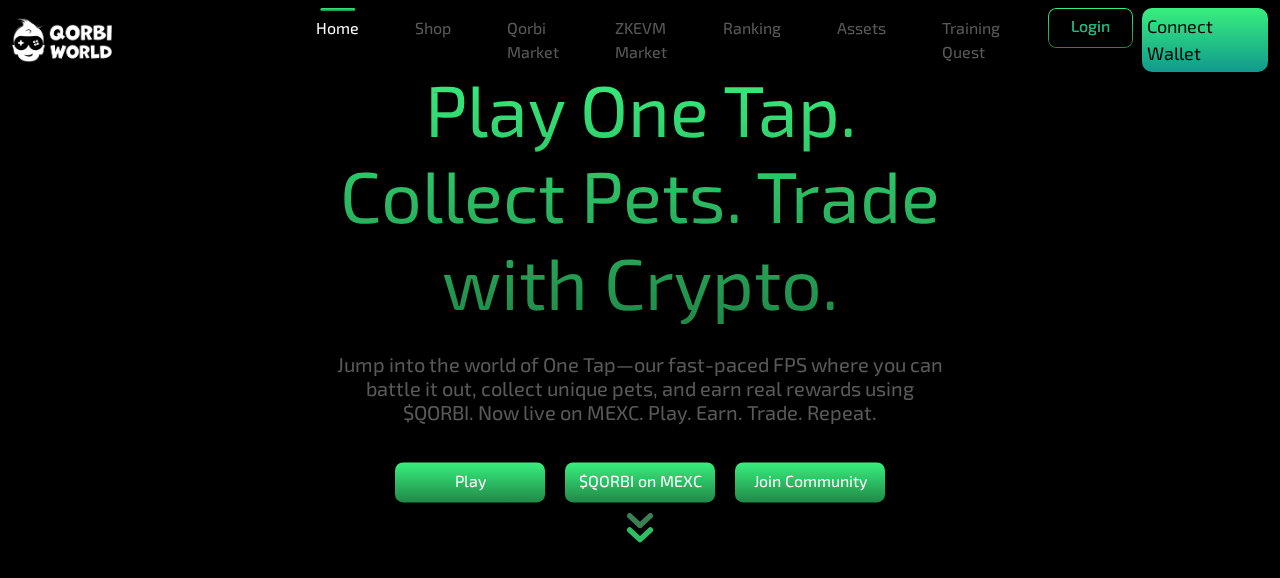 click on "Connect Wallet" at bounding box center (1205, 40) 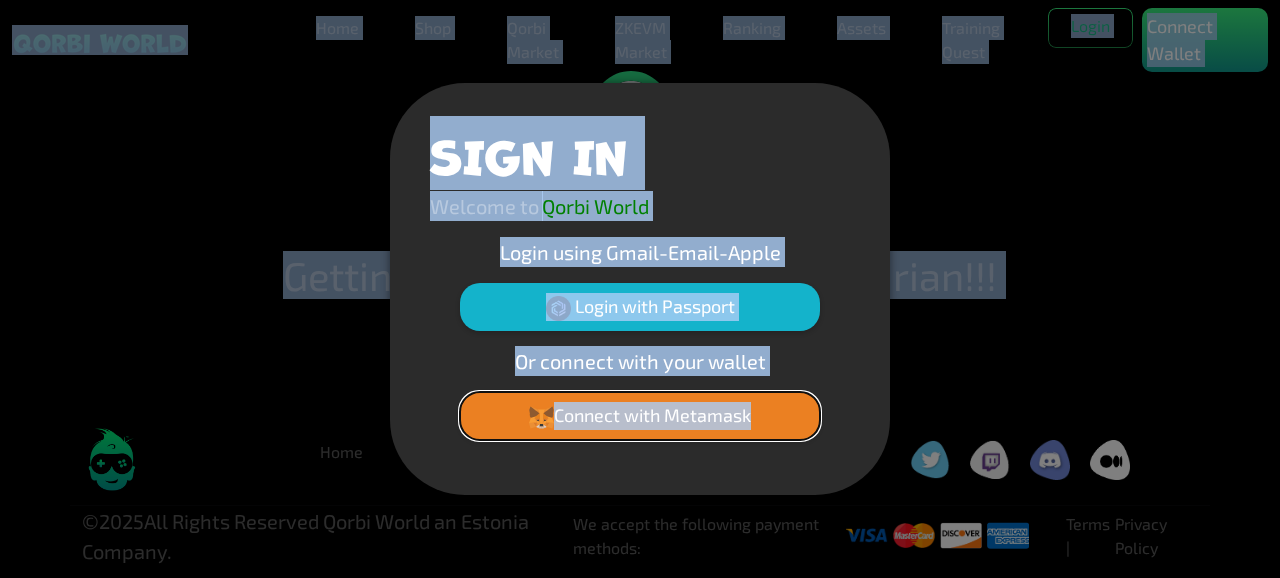 click on "Connect with Metamask" at bounding box center [640, 416] 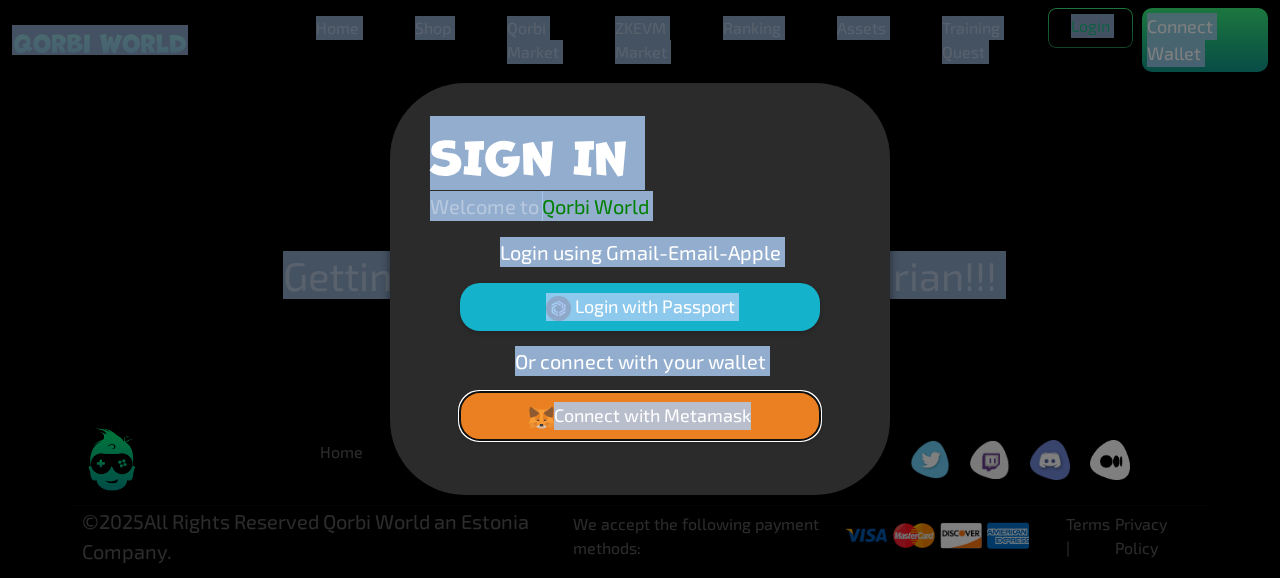 click on "Connect with Metamask" at bounding box center [640, 416] 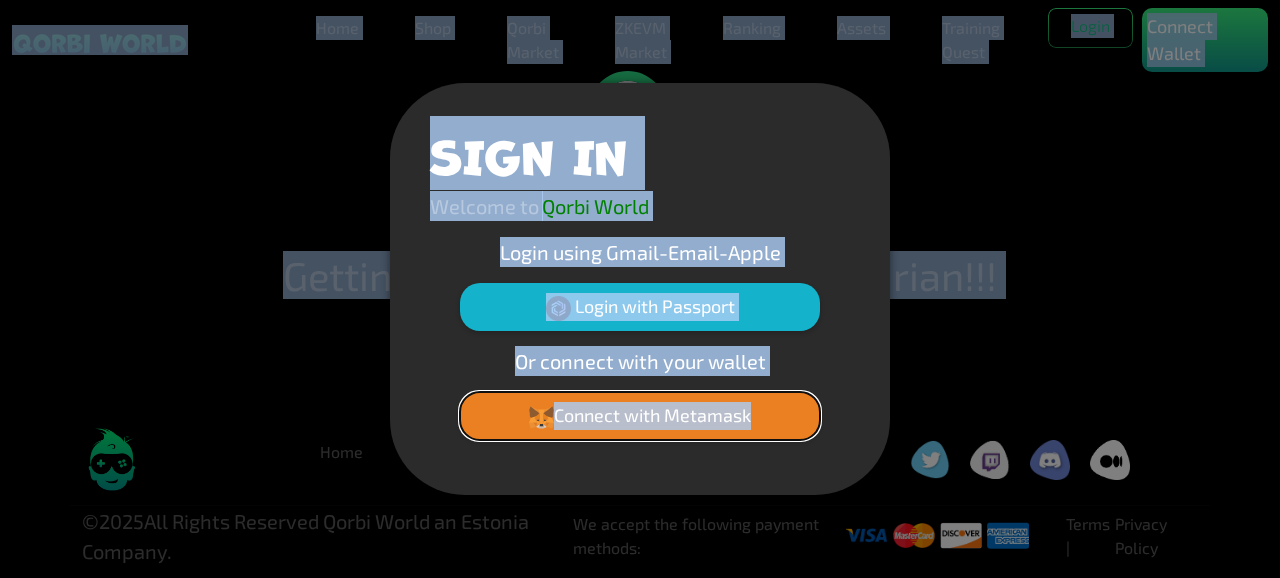drag, startPoint x: 570, startPoint y: 433, endPoint x: 553, endPoint y: 423, distance: 19.723083 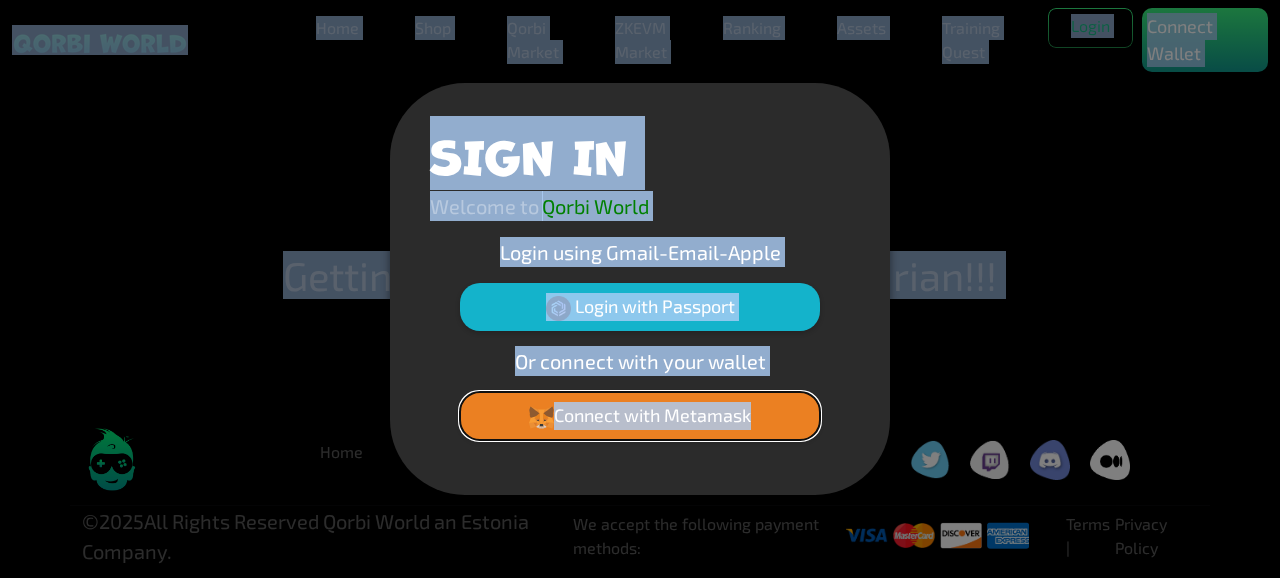 click on "Connect with Metamask" at bounding box center [640, 416] 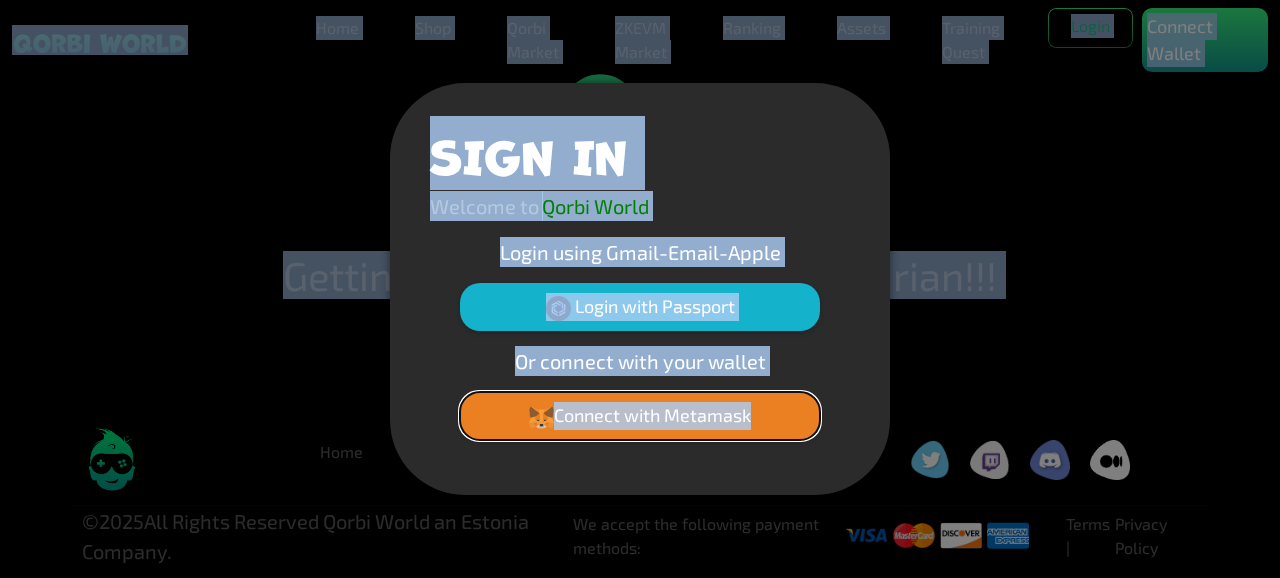 click on "Connect with Metamask" at bounding box center [640, 416] 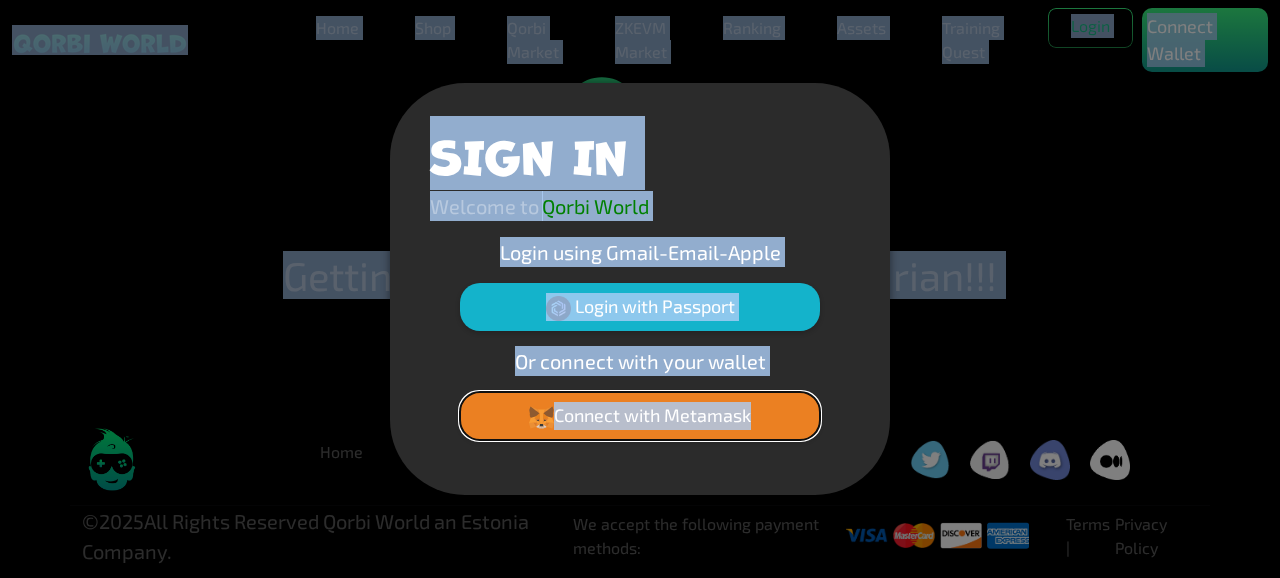 click on "Connect with Metamask" at bounding box center [640, 416] 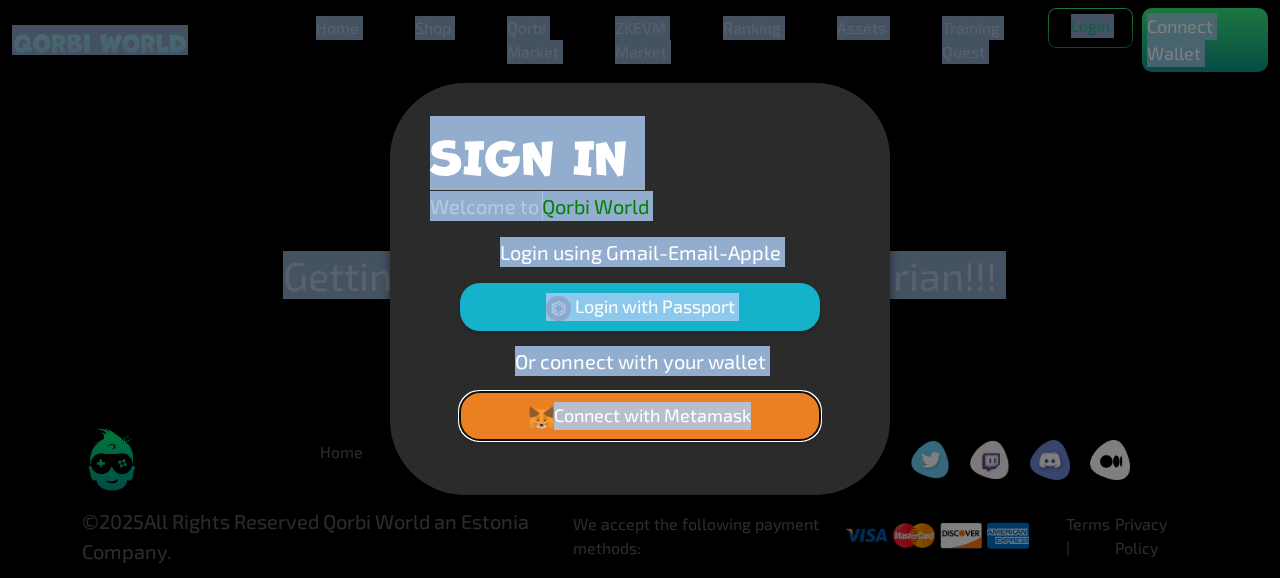 click on "Connect with Metamask" at bounding box center [640, 416] 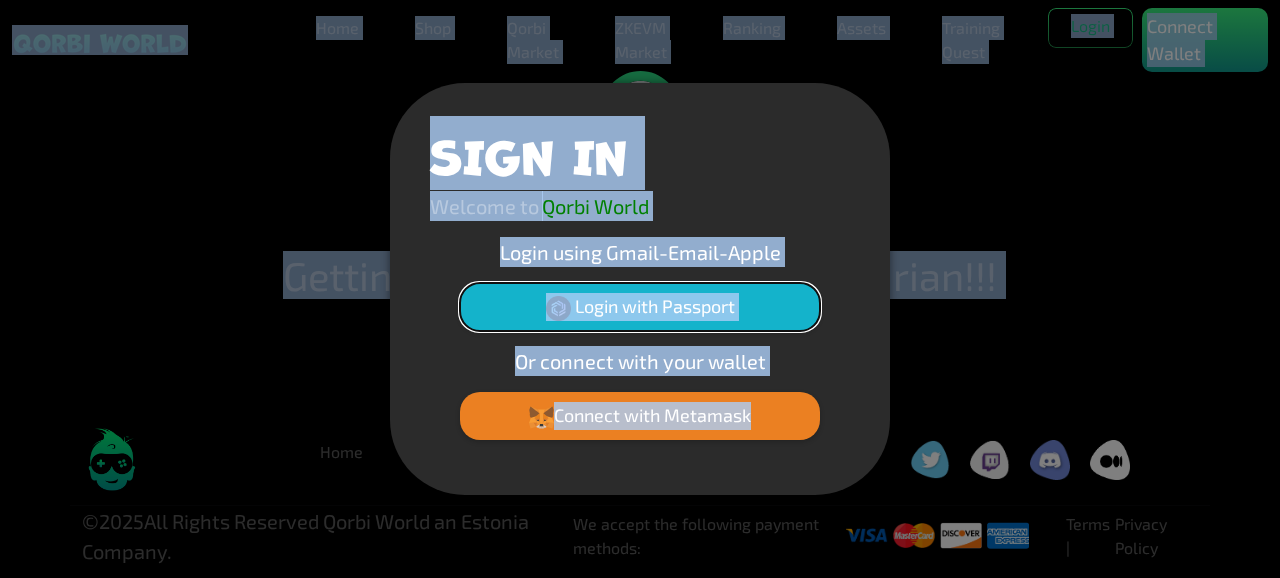 click on "Login with Passport" at bounding box center [640, 307] 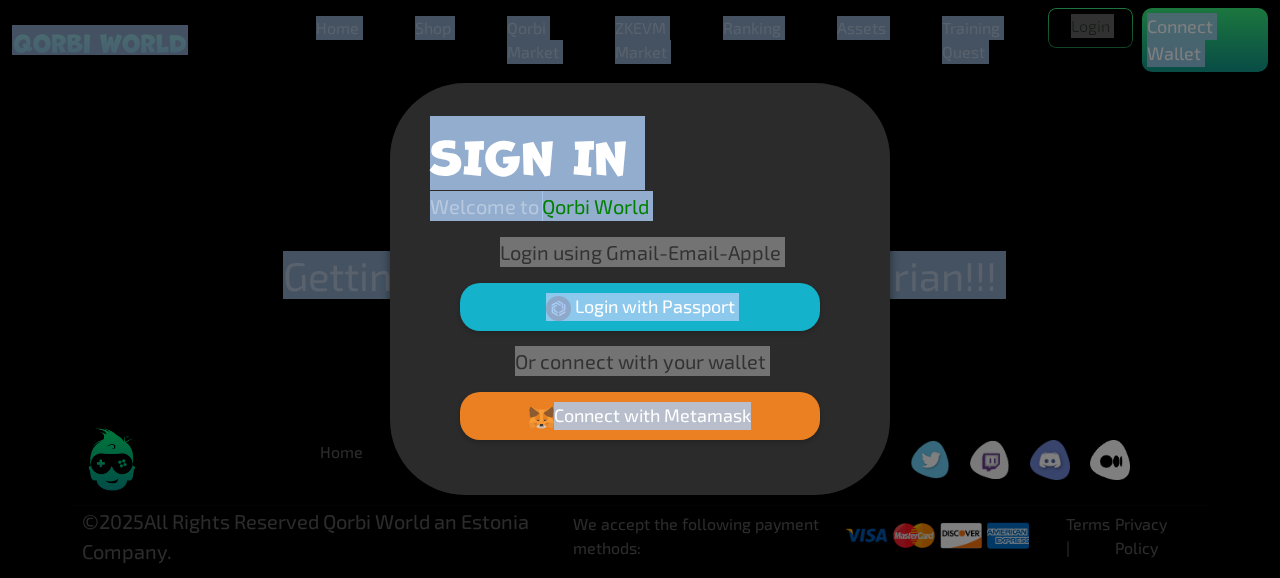 click on "SIGN IN Welcome to Qorbi World Login using Gmail-Email-Apple   Login with Passport Or connect with your wallet  Connect with Metamask" at bounding box center (640, 289) 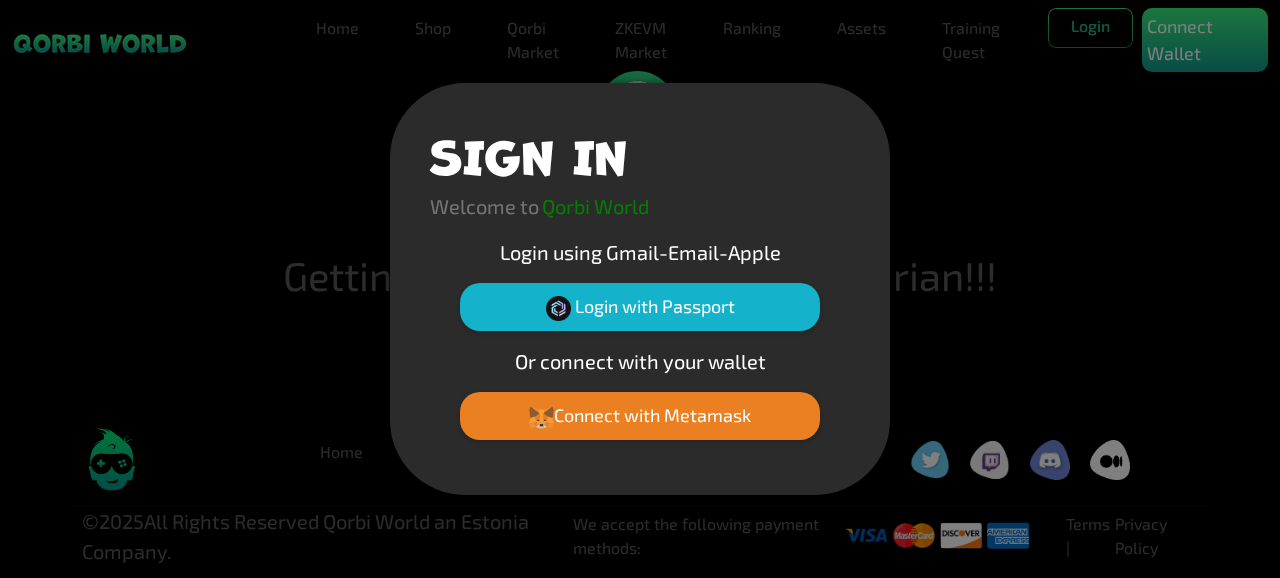 scroll, scrollTop: 0, scrollLeft: 0, axis: both 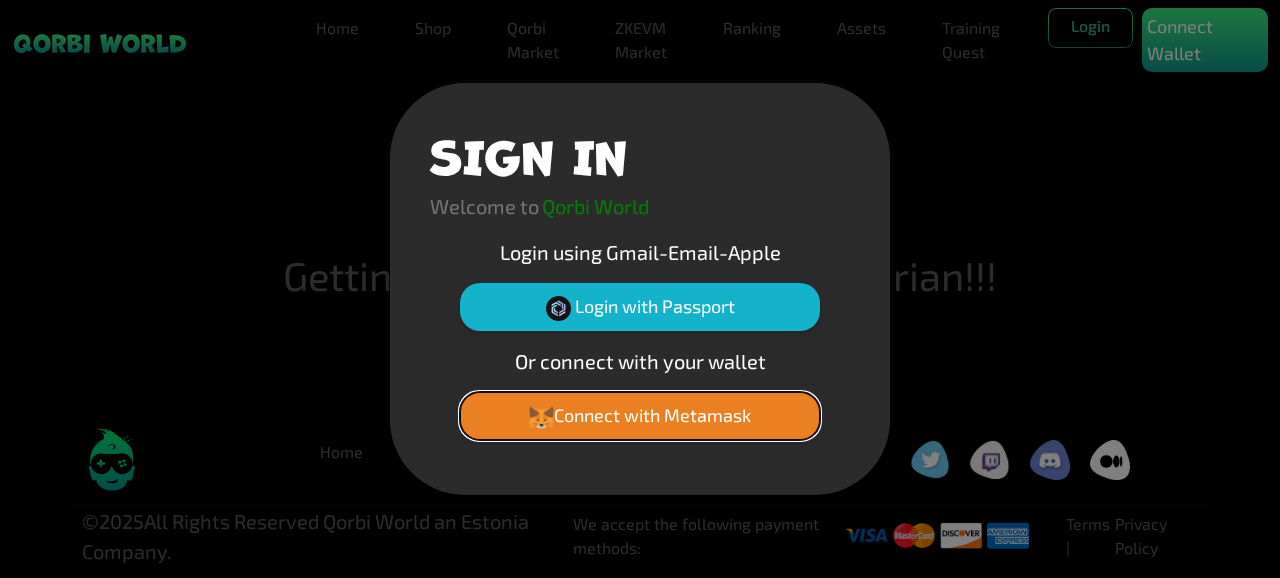 click on "Connect with Metamask" at bounding box center (640, 416) 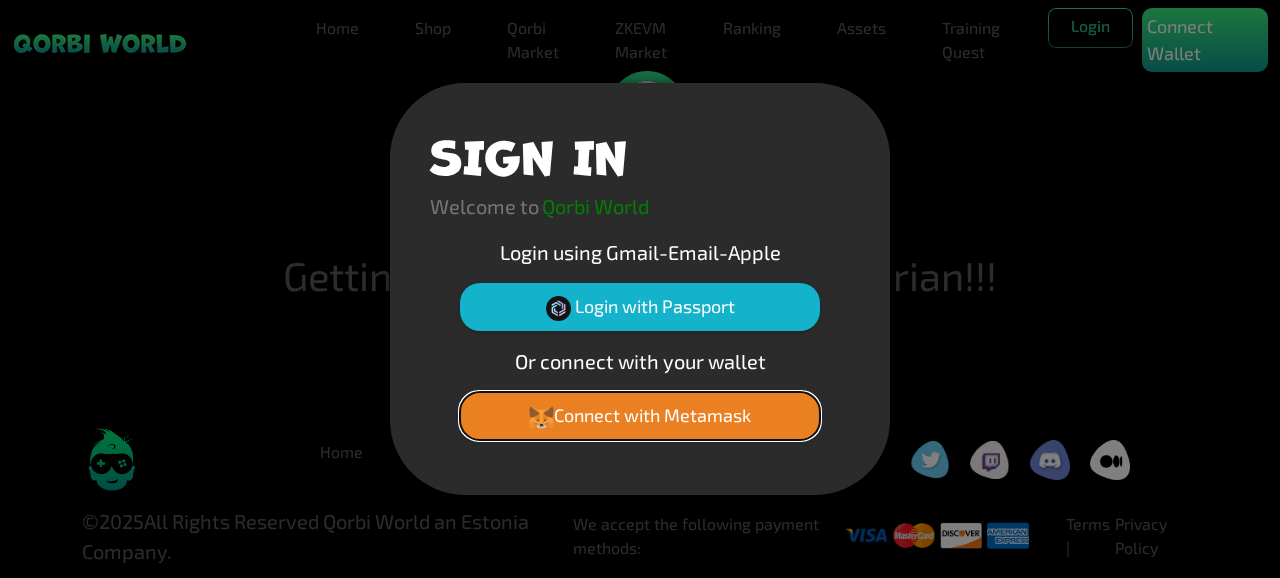 click on "Connect with Metamask" at bounding box center [640, 416] 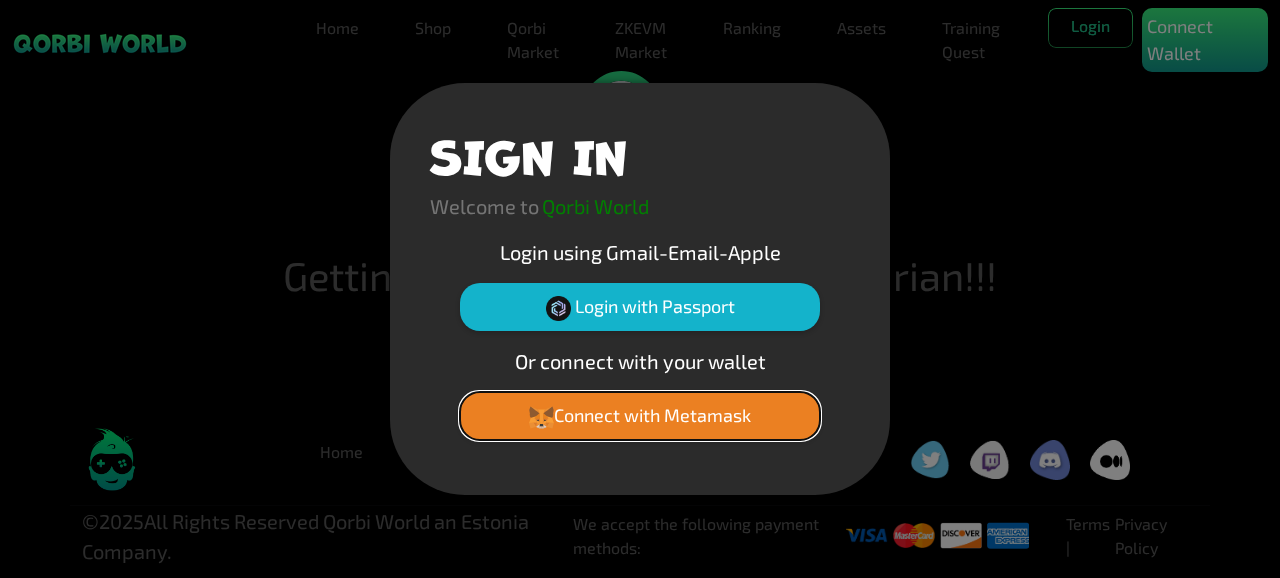 click on "Connect with Metamask" at bounding box center [640, 416] 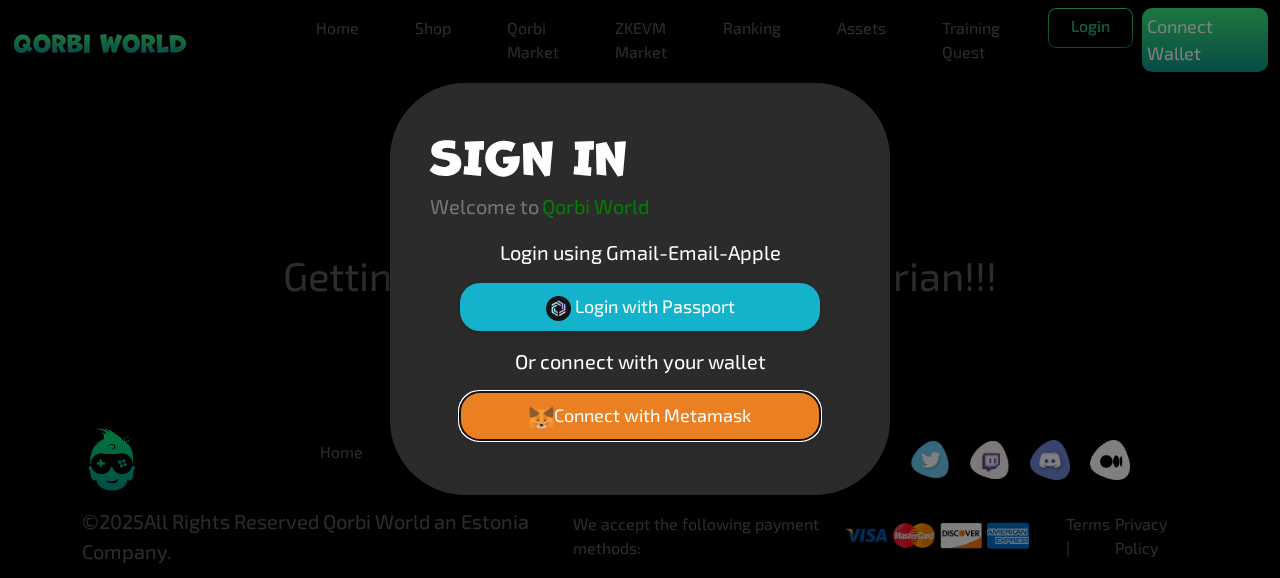 click on "Connect with Metamask" at bounding box center (640, 416) 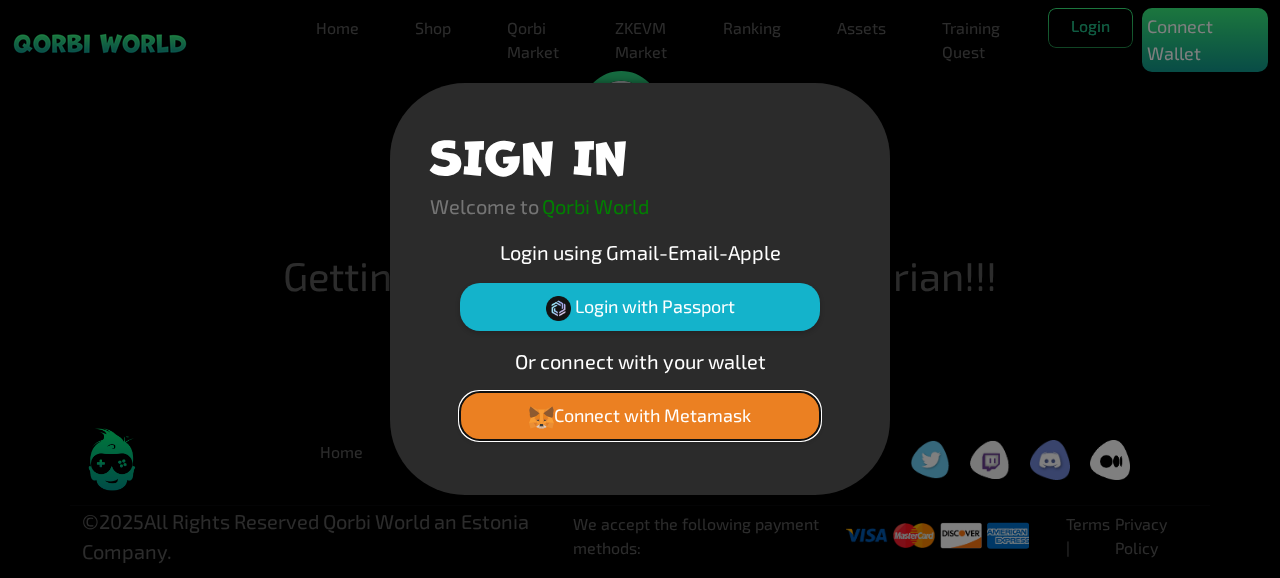 click on "Connect with Metamask" at bounding box center (640, 416) 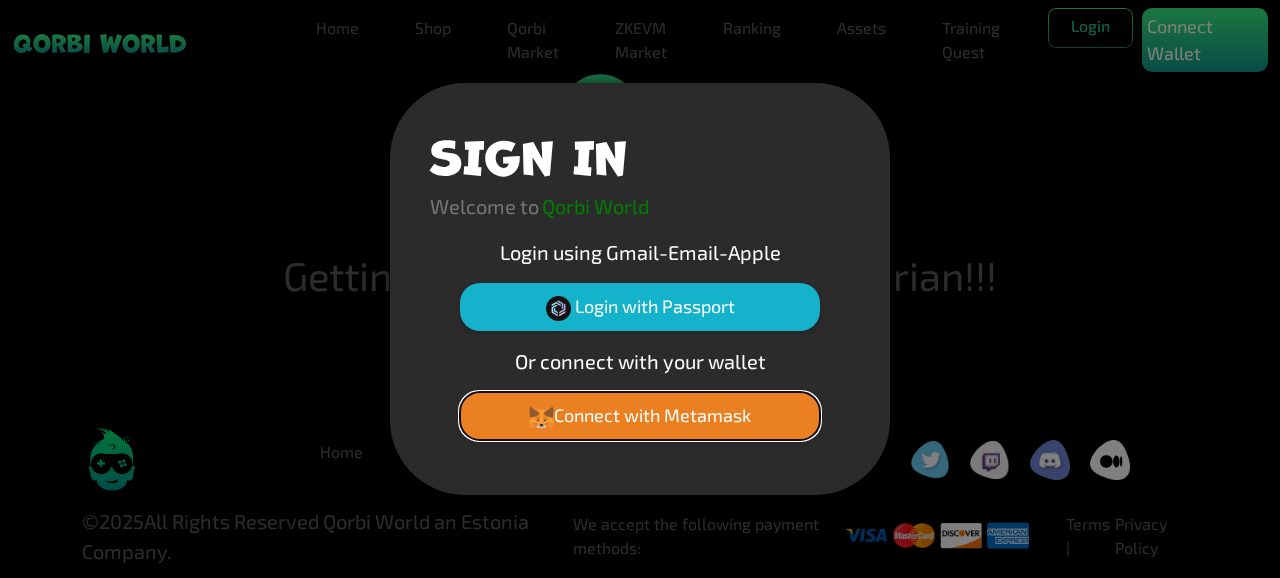 click on "Connect with Metamask" at bounding box center [640, 416] 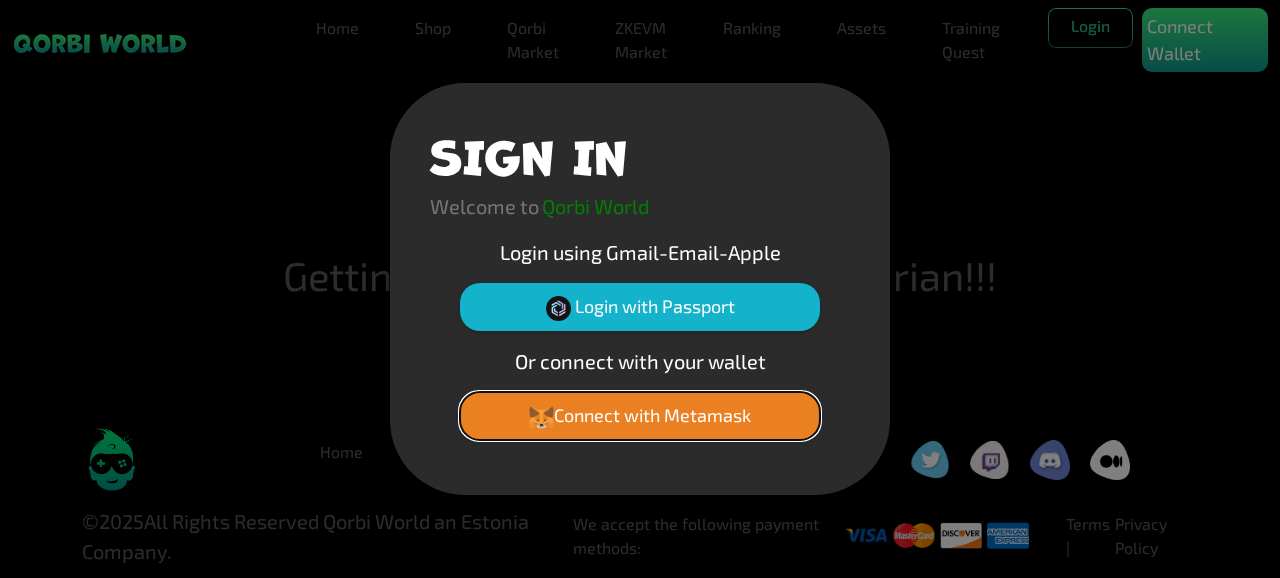 click on "Connect with Metamask" at bounding box center (640, 416) 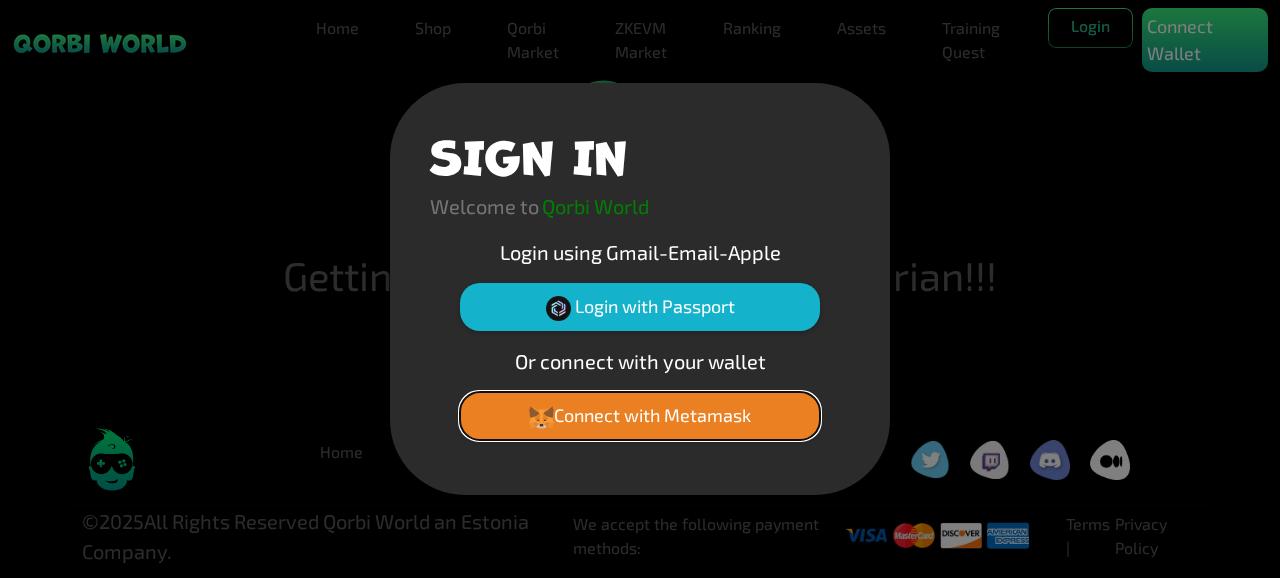 click on "Connect with Metamask" at bounding box center (640, 416) 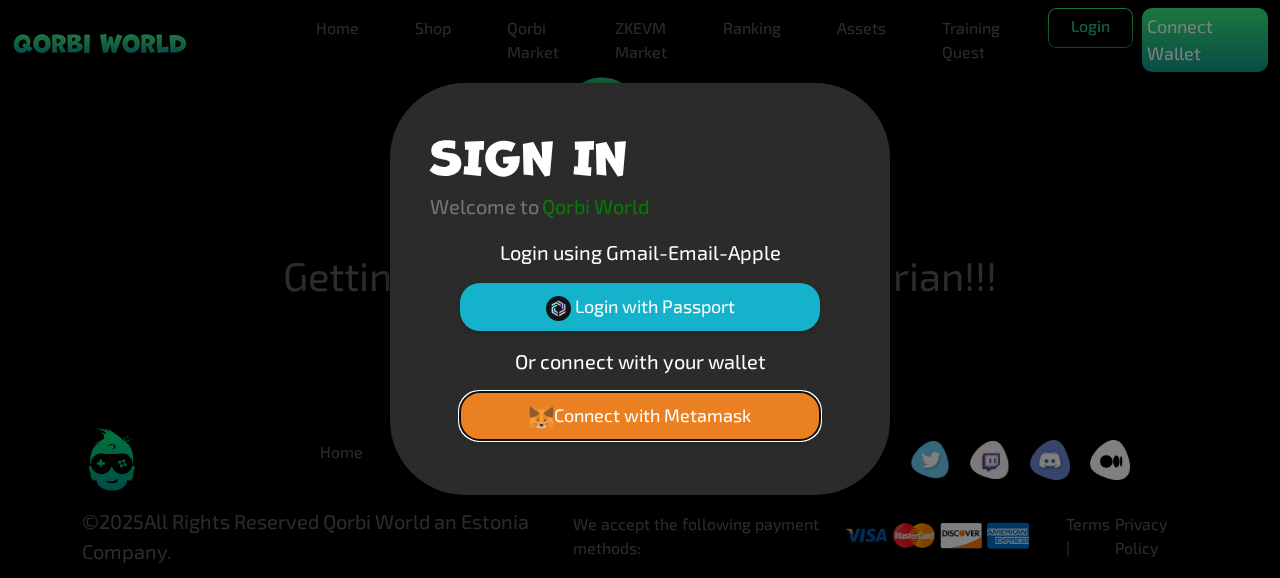 click on "Connect with Metamask" at bounding box center [640, 416] 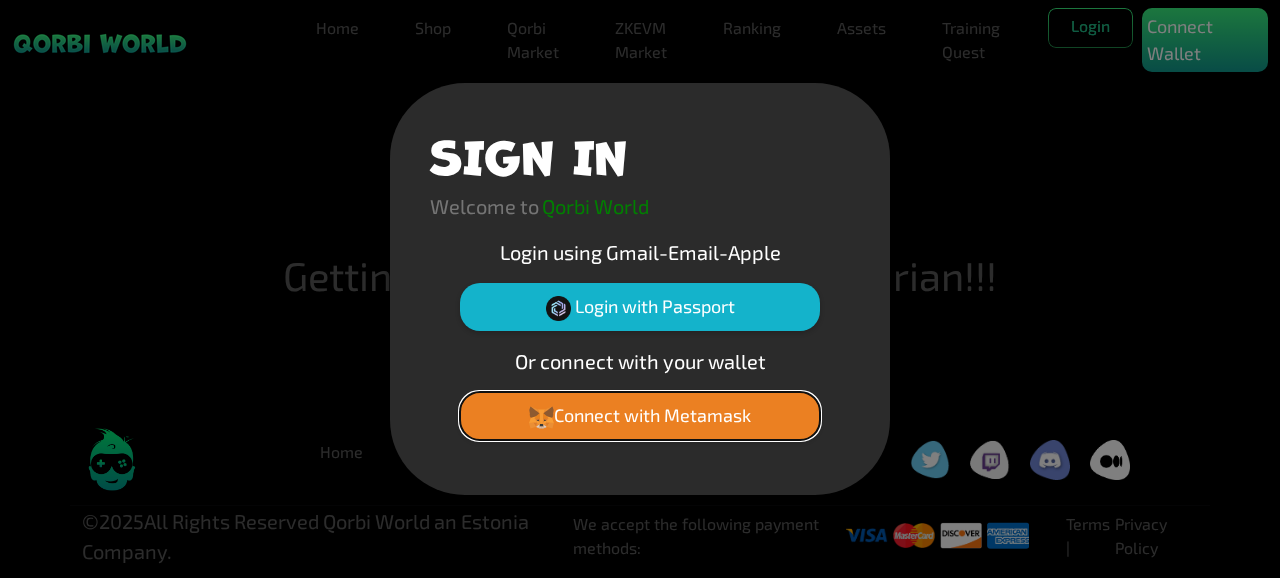 click on "Connect with Metamask" at bounding box center (640, 416) 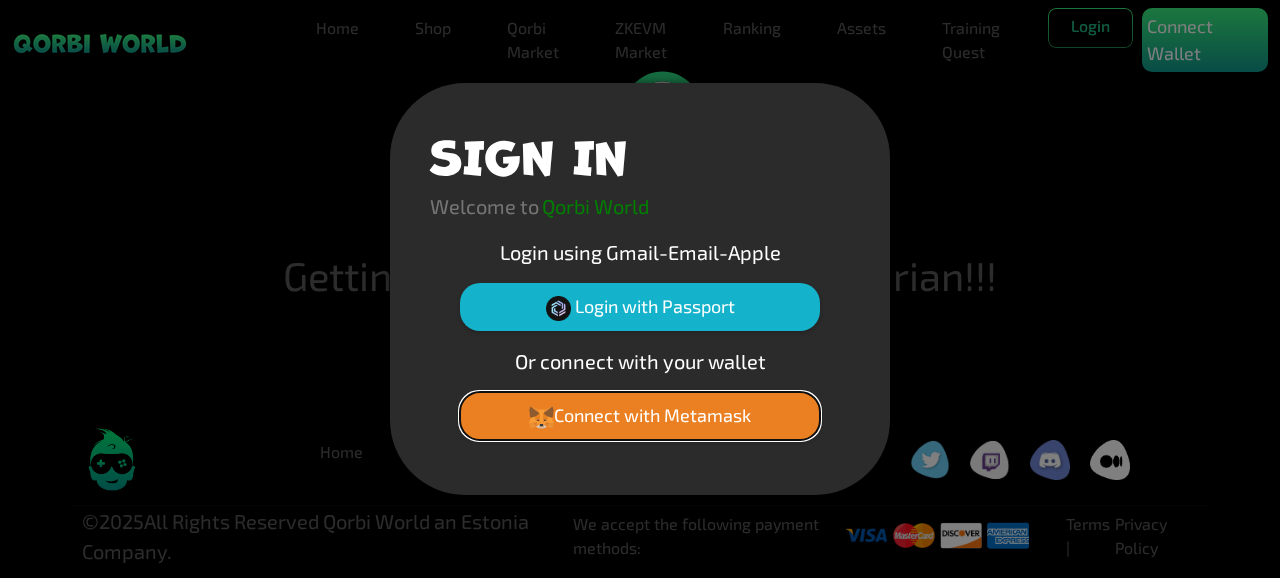 click on "Connect with Metamask" at bounding box center (640, 416) 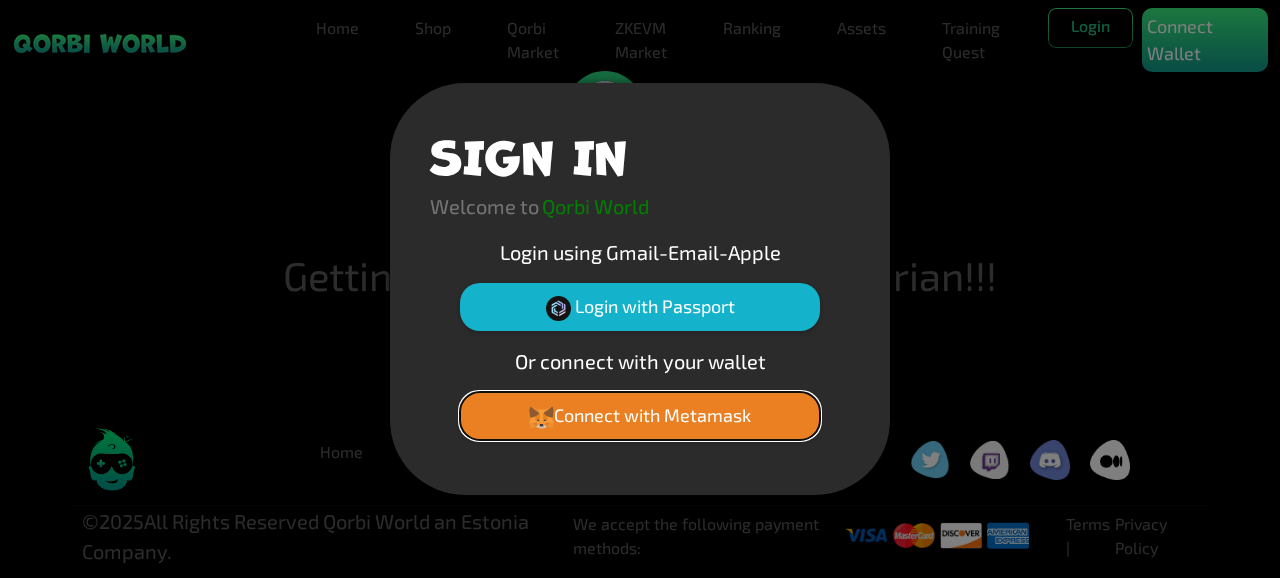 click on "Connect with Metamask" at bounding box center [640, 416] 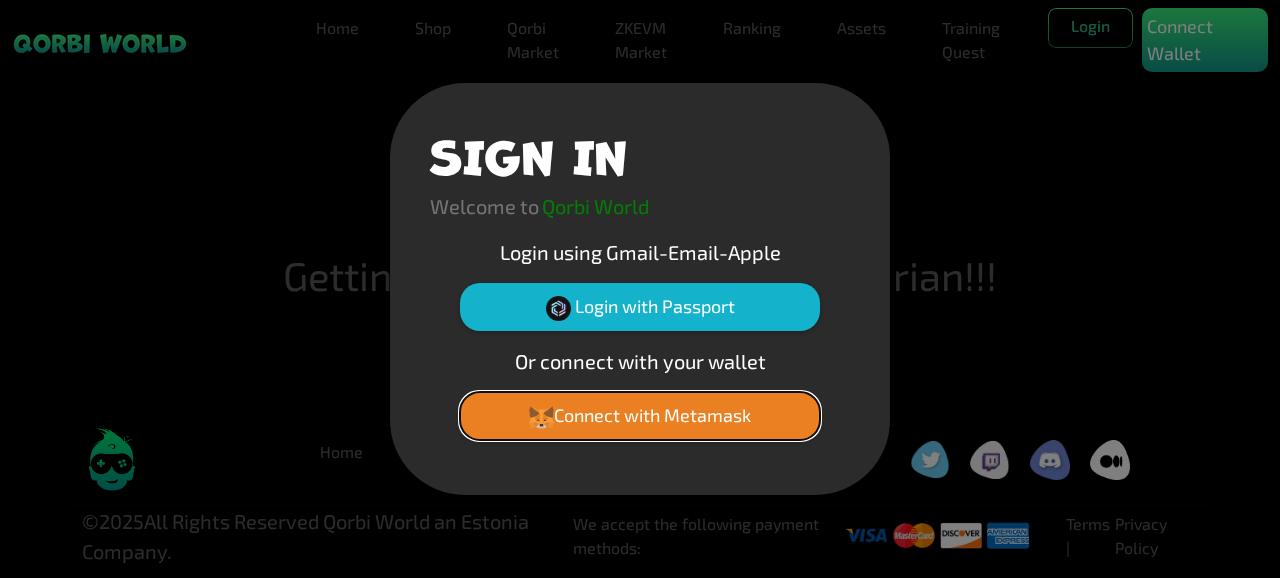 click on "Connect with Metamask" at bounding box center [640, 416] 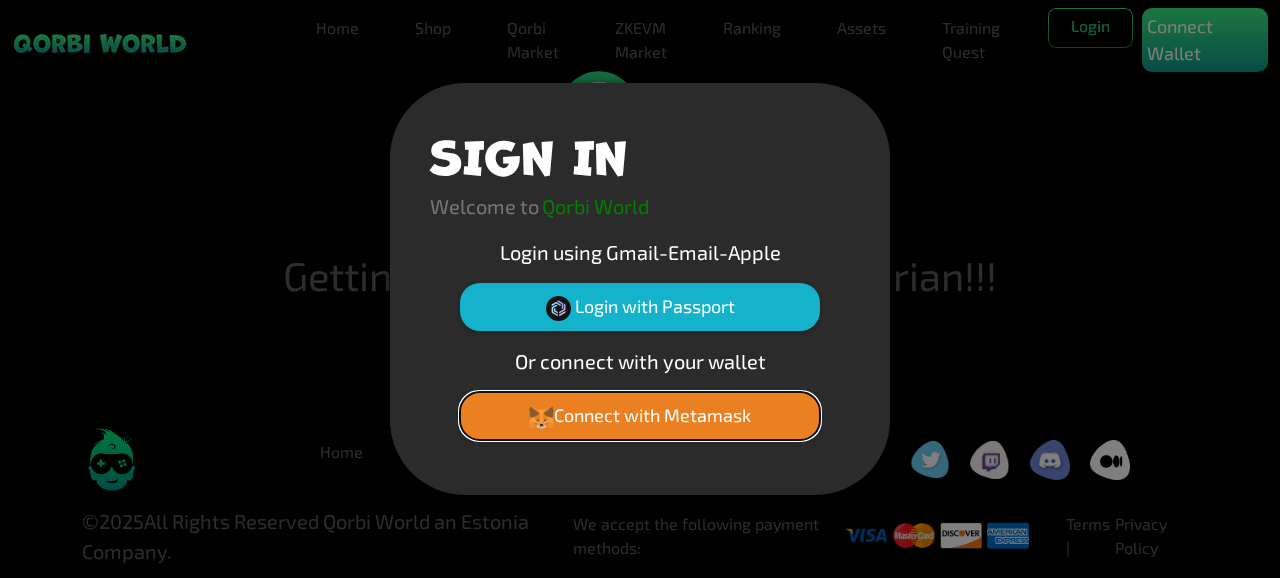 click on "Connect with Metamask" at bounding box center [640, 416] 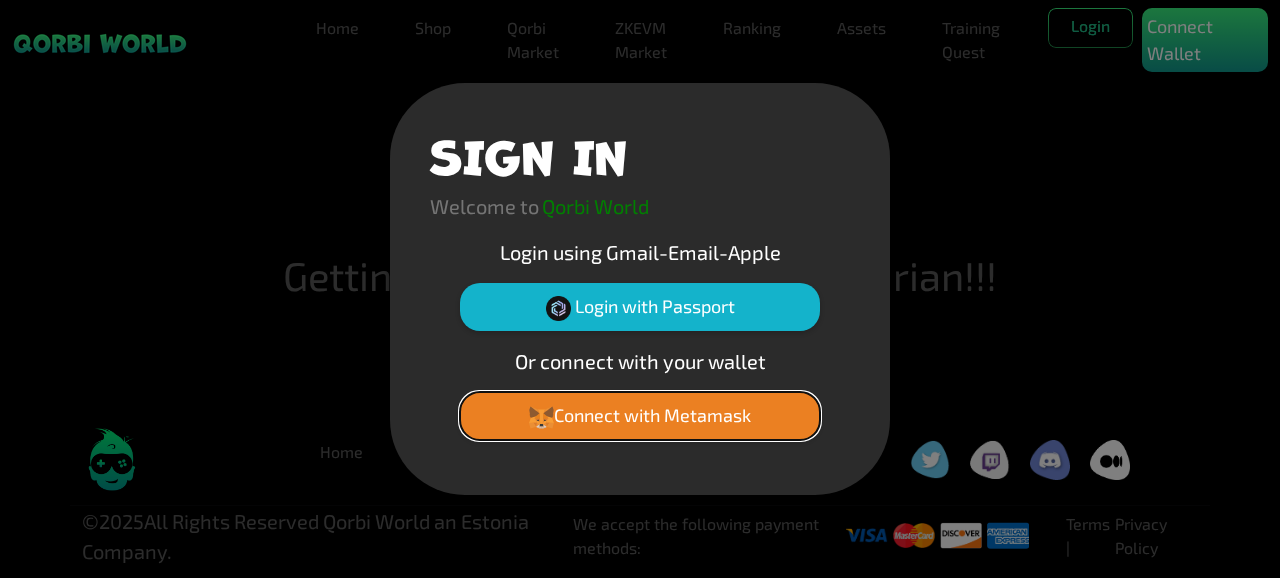 click on "Connect with Metamask" at bounding box center [640, 416] 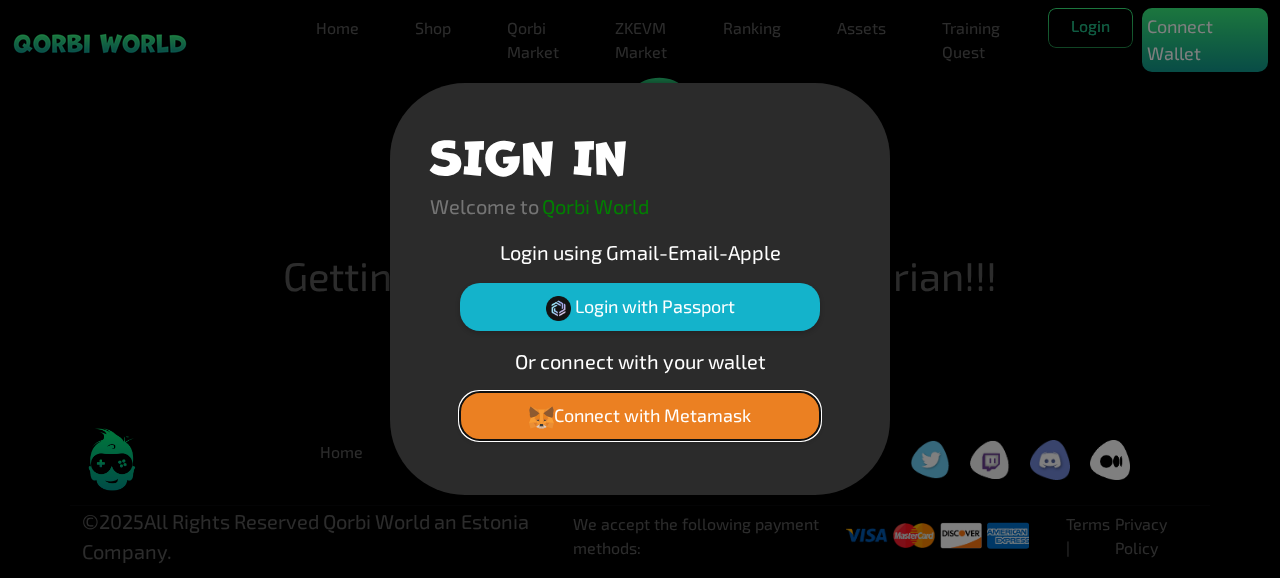 click on "Connect with Metamask" at bounding box center (640, 416) 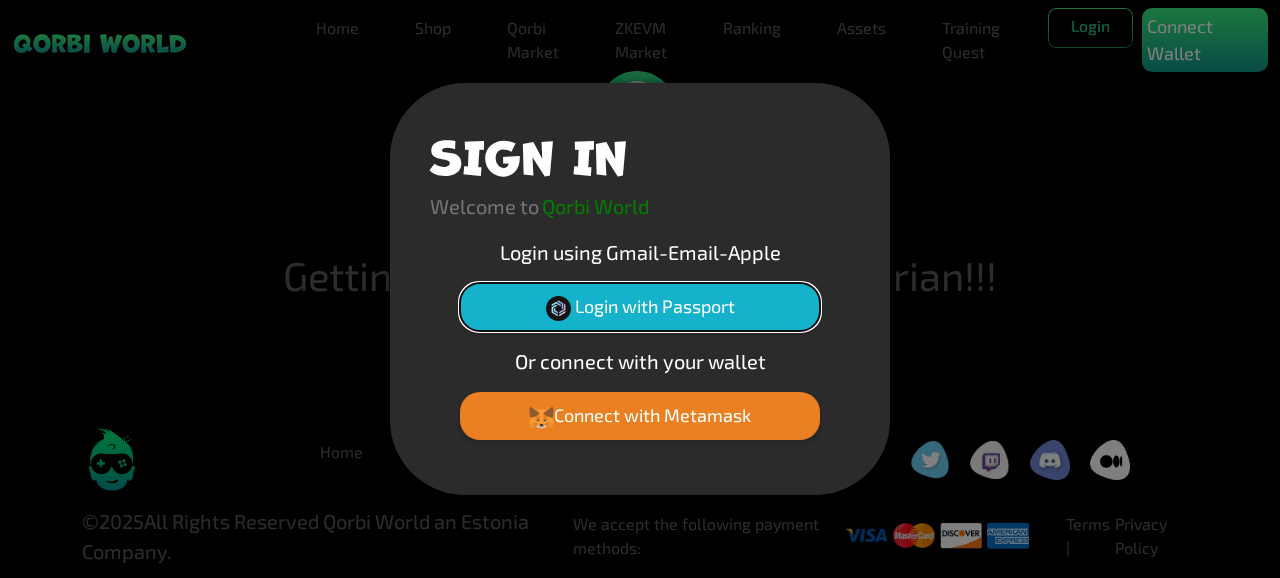 click on "Login with Passport" at bounding box center (640, 307) 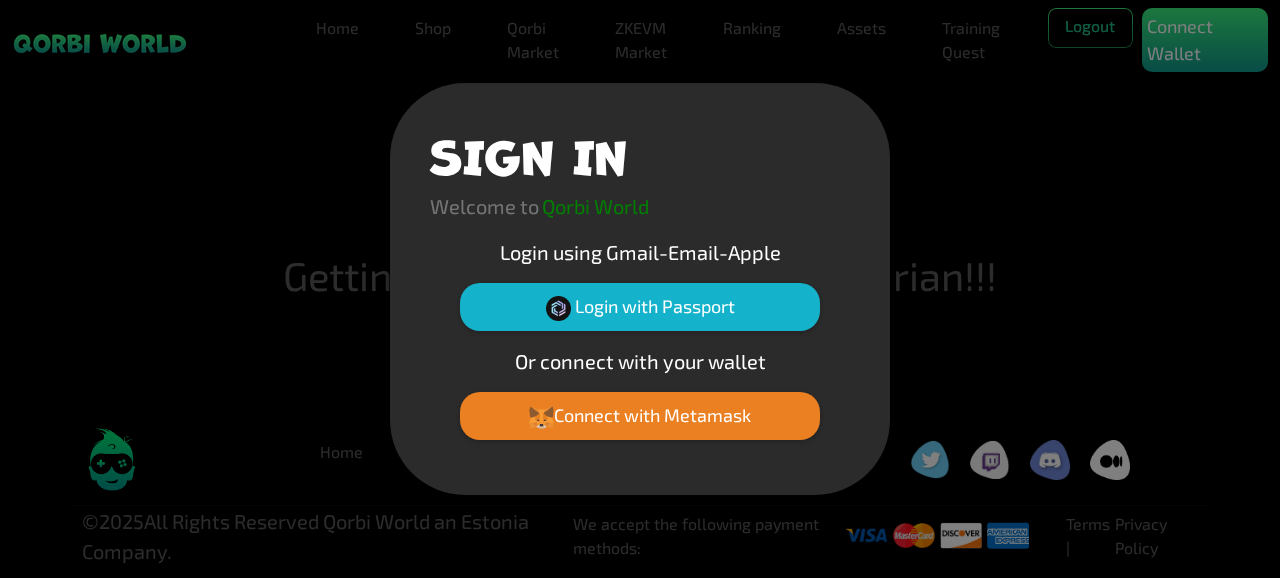 scroll, scrollTop: 0, scrollLeft: 0, axis: both 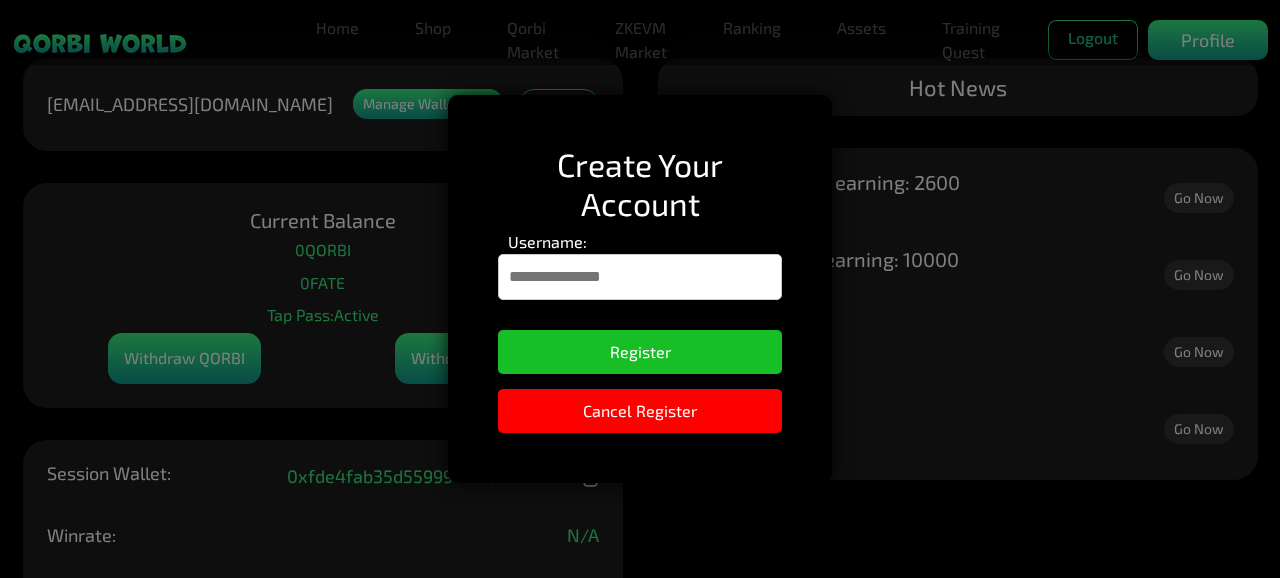 click on "Username:" at bounding box center (640, 277) 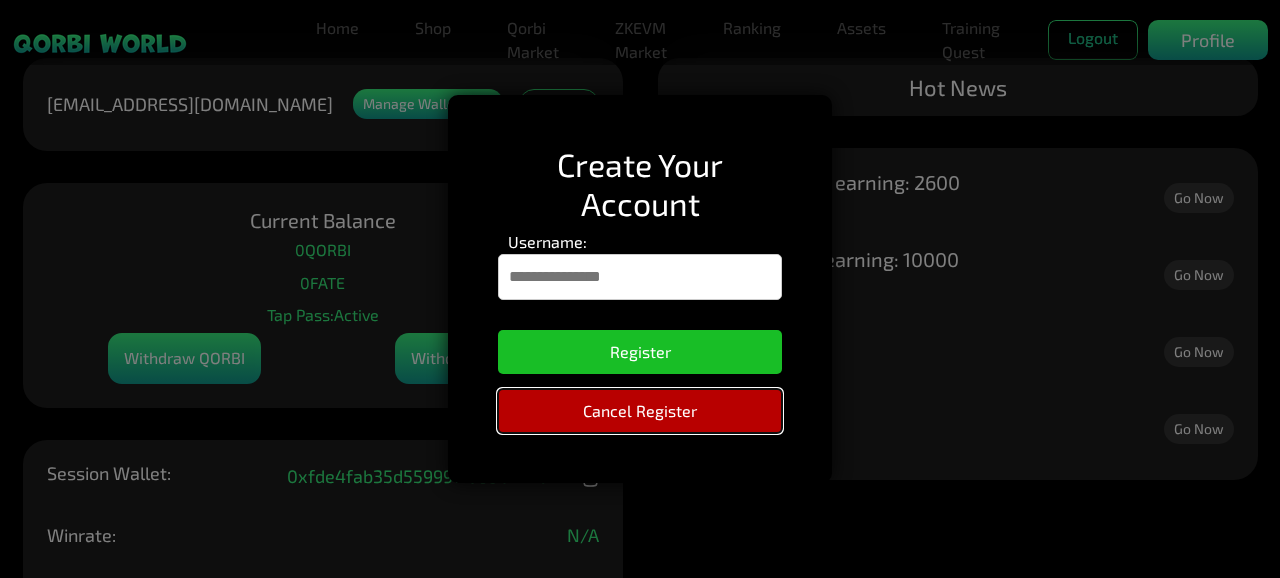 click on "Cancel Register" 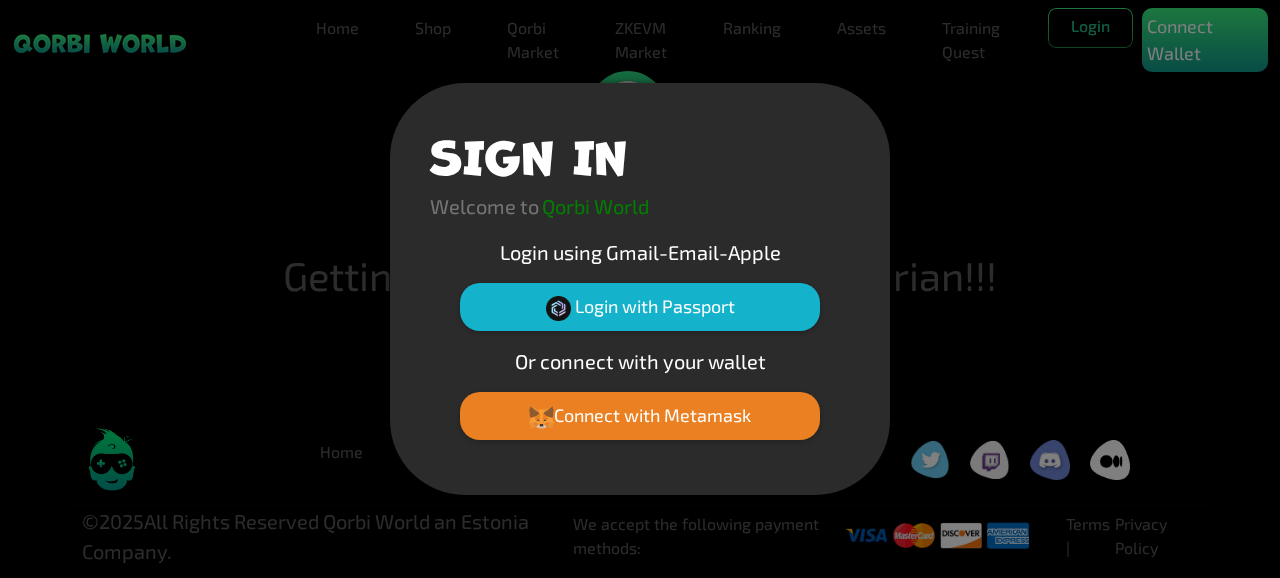 scroll, scrollTop: 0, scrollLeft: 0, axis: both 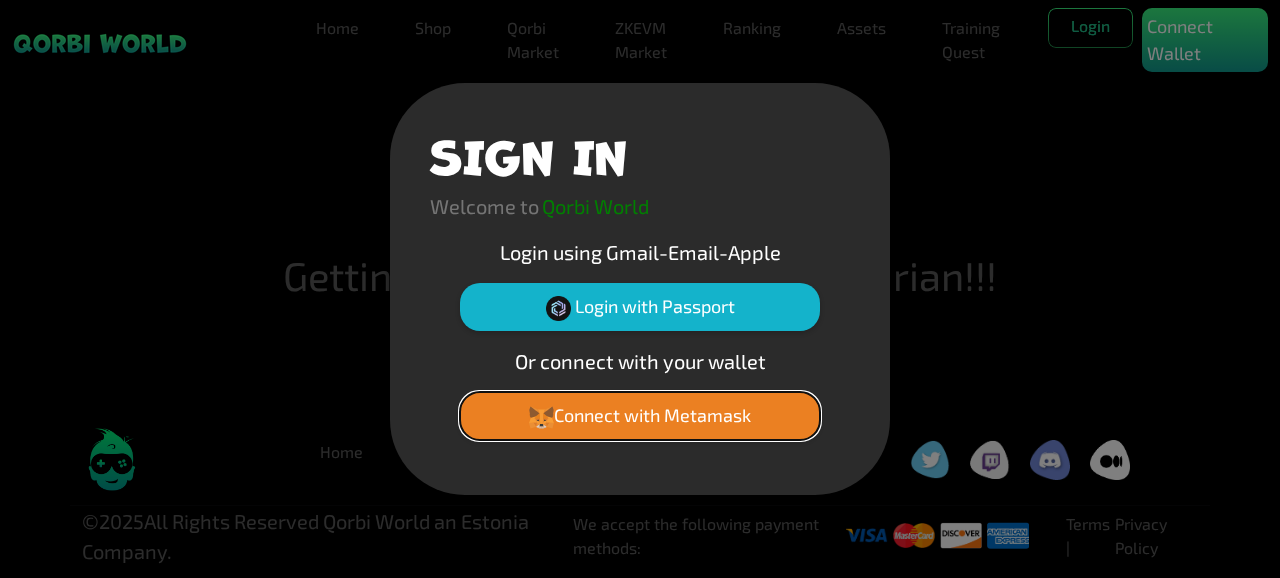 click on "Connect with Metamask" at bounding box center (640, 416) 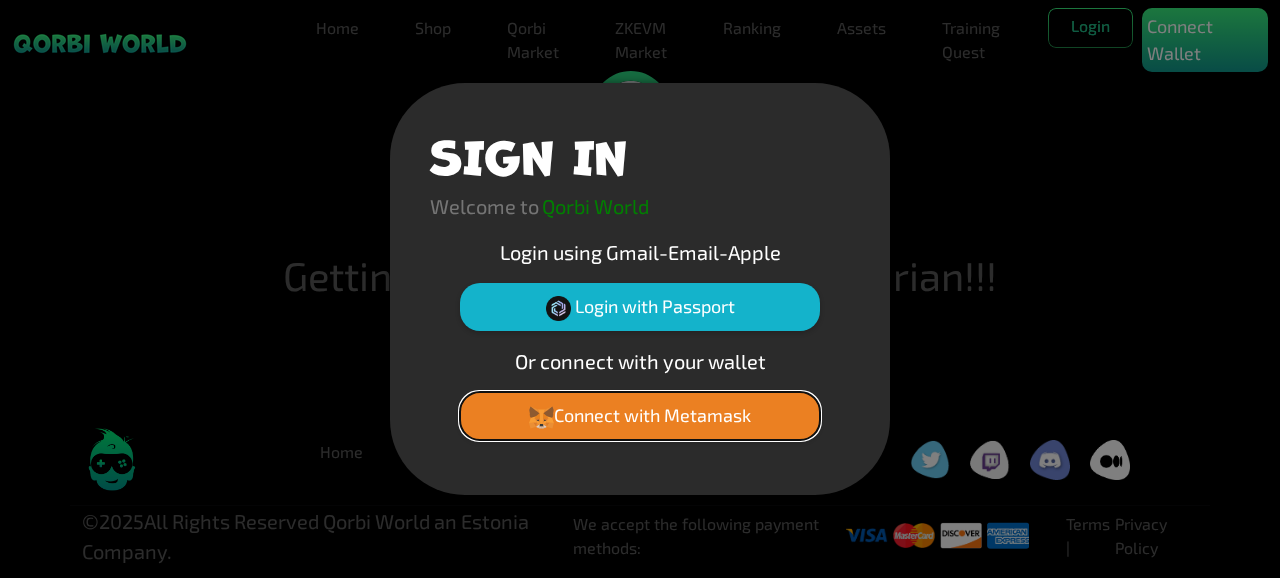 click on "Connect with Metamask" at bounding box center (640, 416) 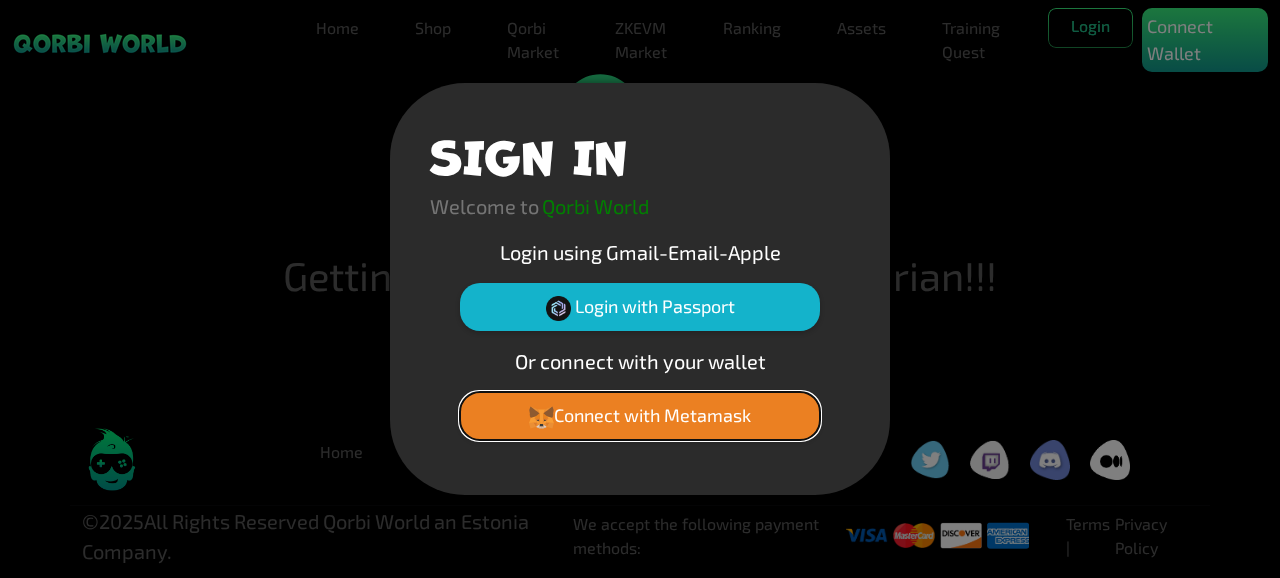 click on "Connect with Metamask" at bounding box center (640, 416) 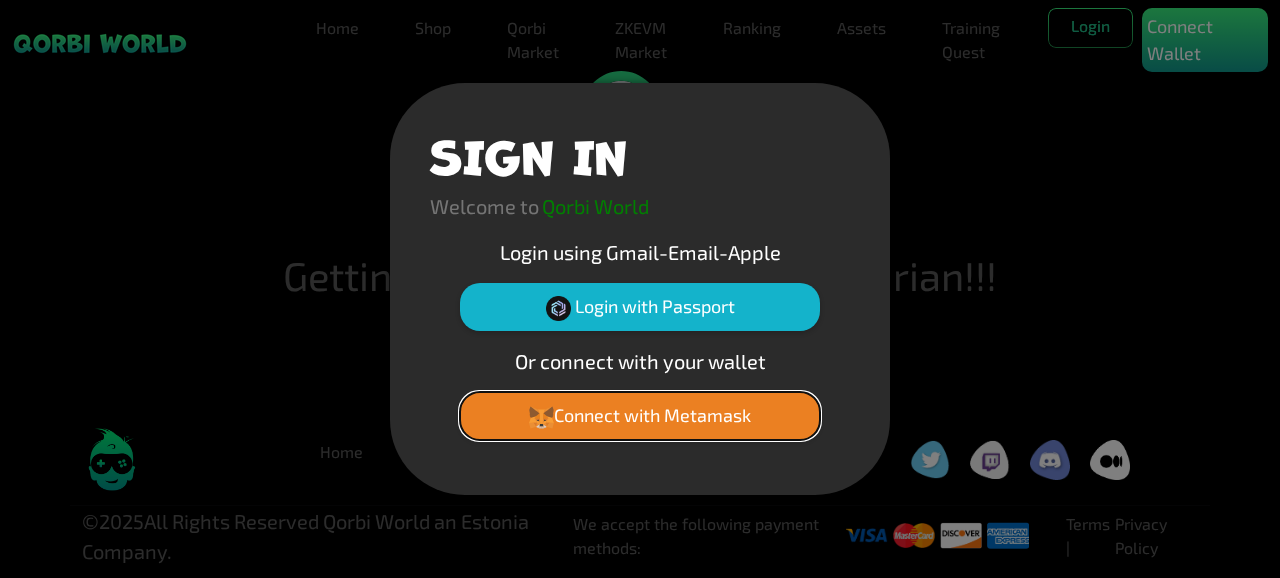 click on "Connect with Metamask" at bounding box center (640, 416) 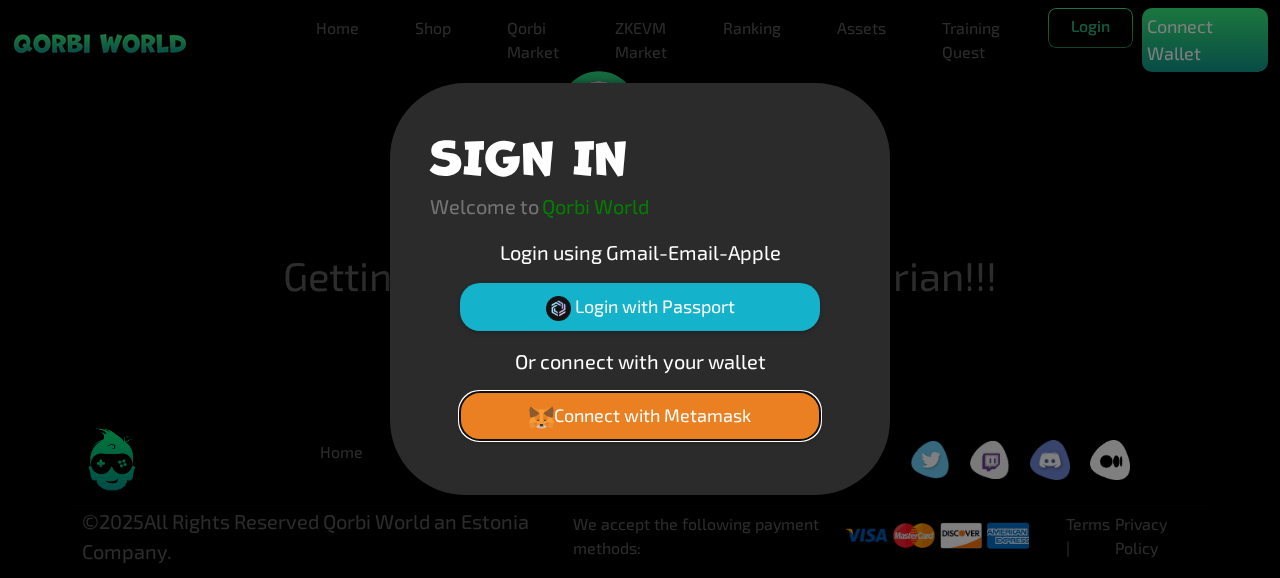 click on "Connect with Metamask" at bounding box center [640, 416] 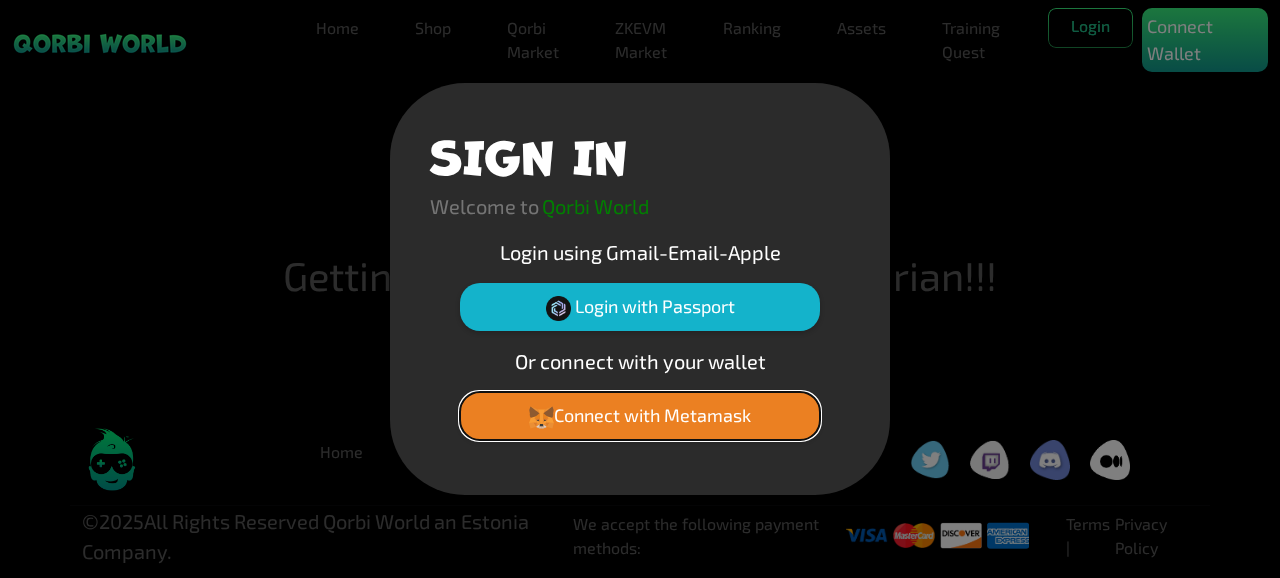click on "Connect with Metamask" at bounding box center (640, 416) 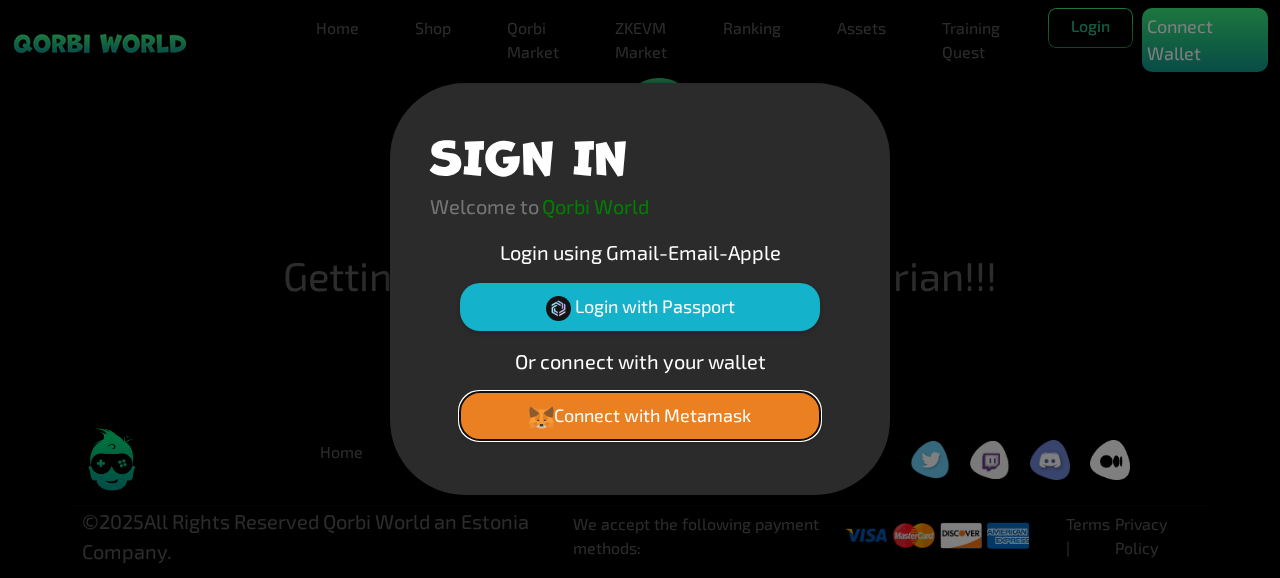 click on "Connect with Metamask" at bounding box center (640, 416) 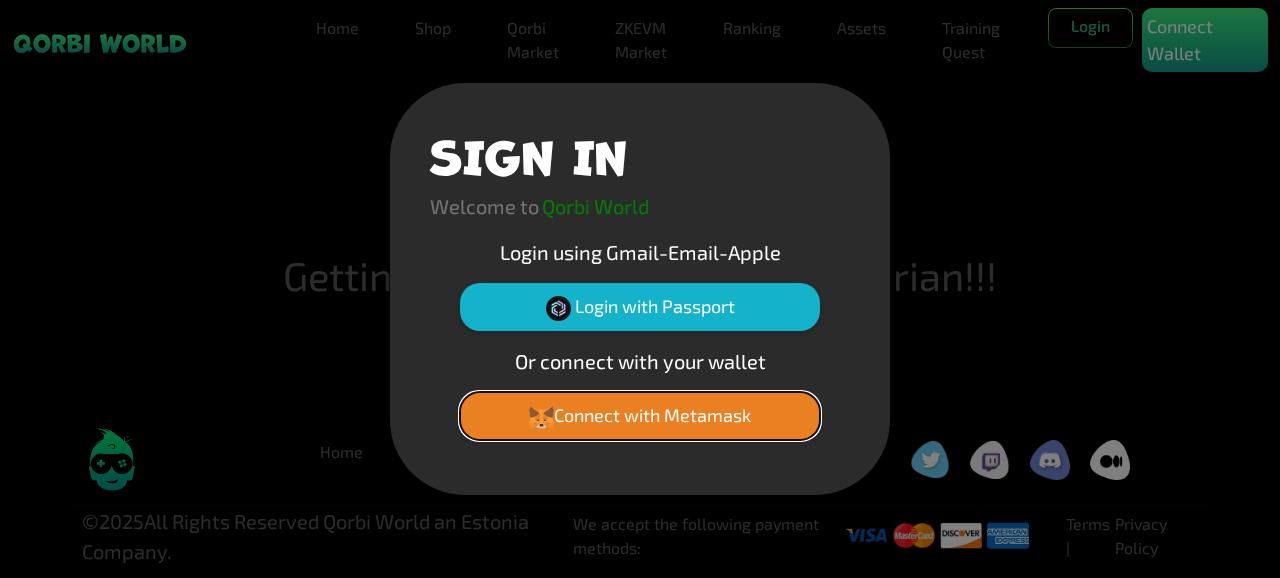 click on "Connect with Metamask" at bounding box center [640, 416] 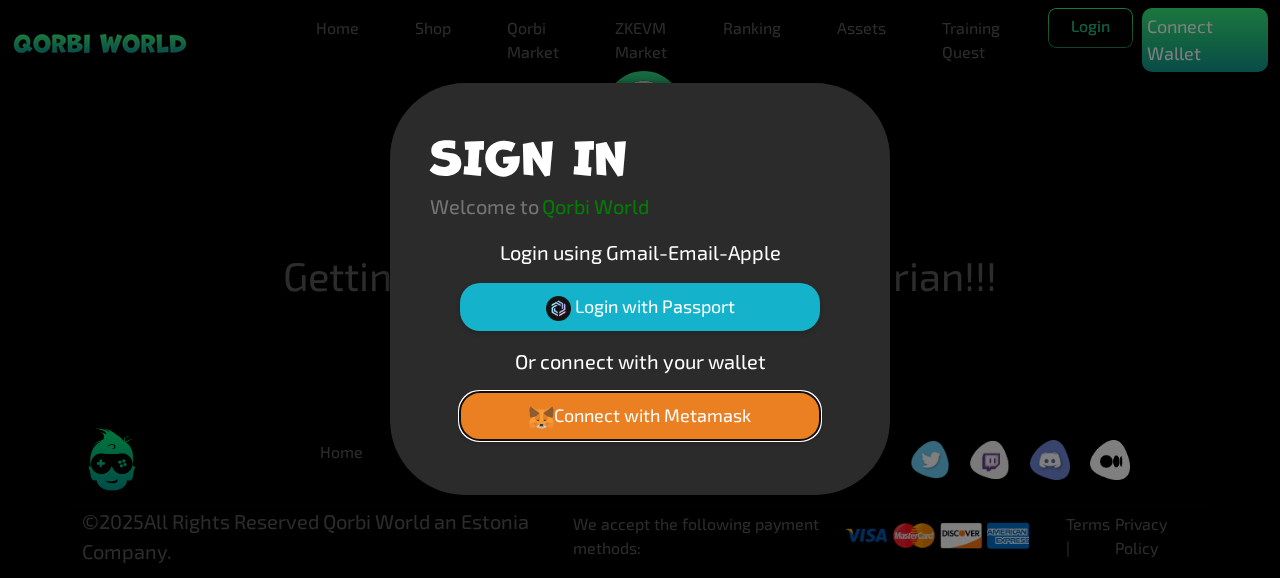 click on "Connect with Metamask" at bounding box center (640, 416) 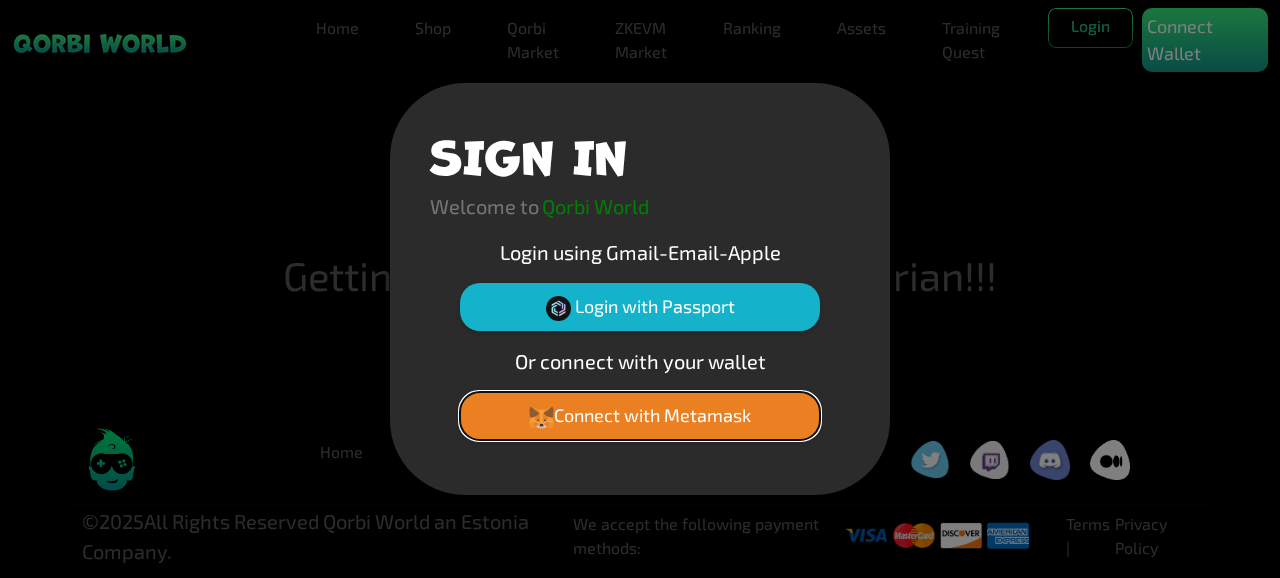 click on "Connect with Metamask" at bounding box center (640, 416) 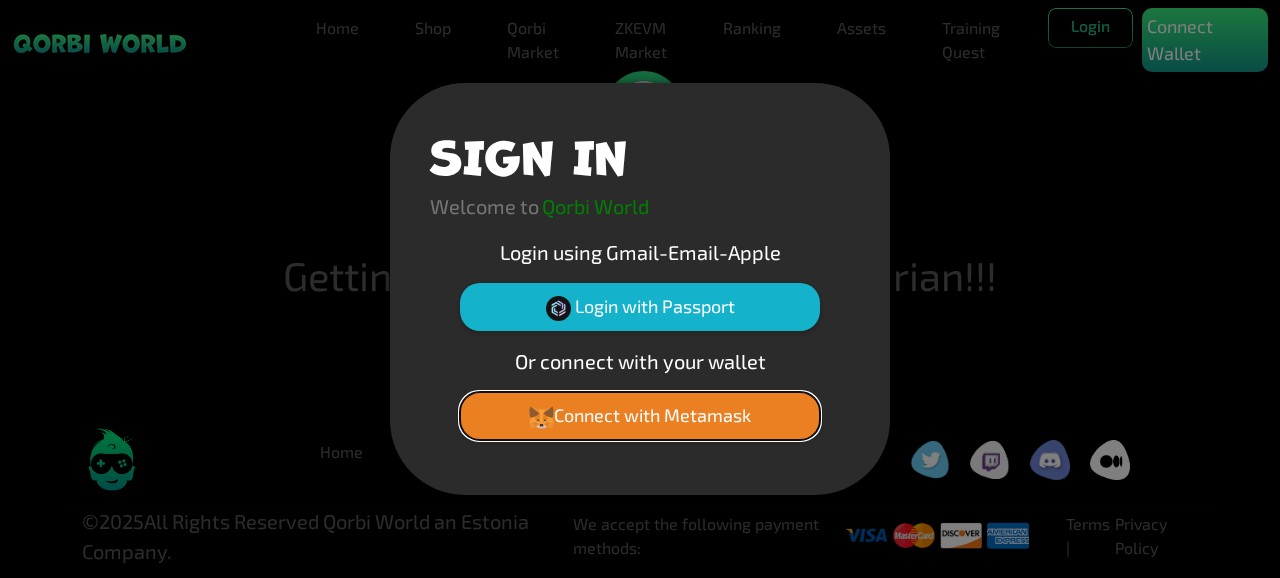 click on "Connect with Metamask" at bounding box center (640, 416) 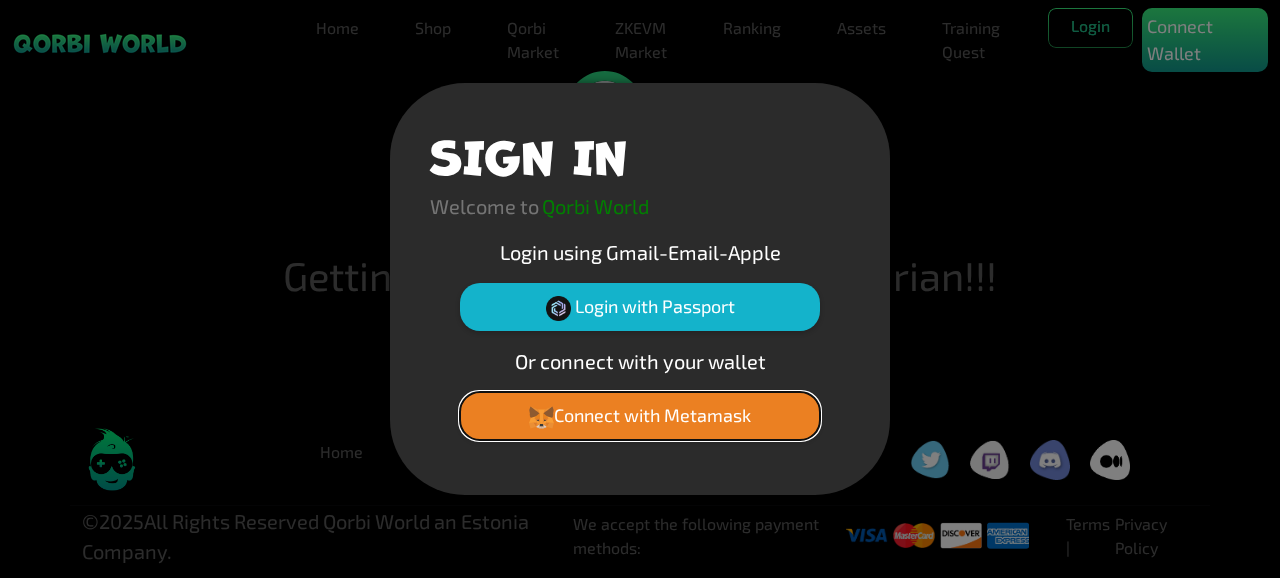 click on "Connect with Metamask" at bounding box center [640, 416] 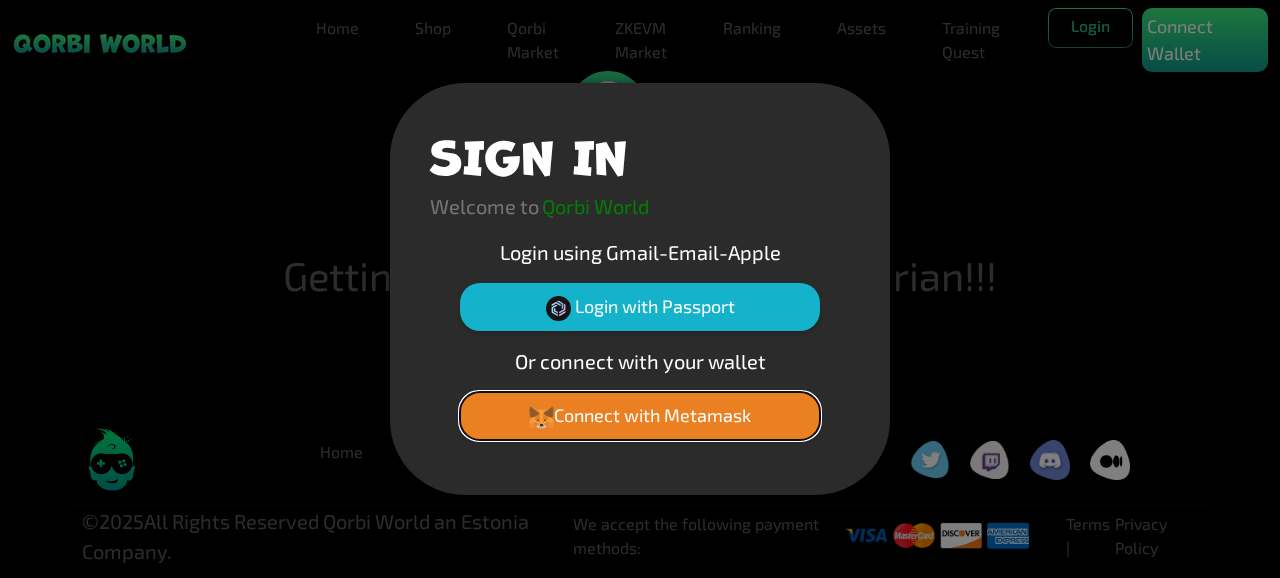 click on "Connect with Metamask" at bounding box center [640, 416] 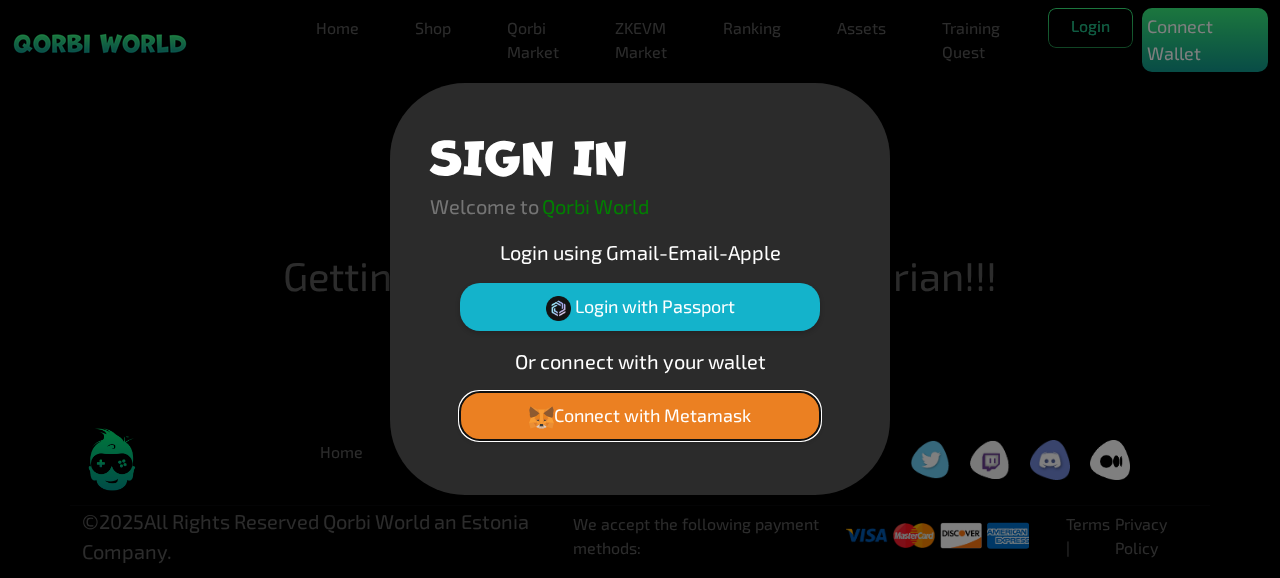 click on "Connect with Metamask" at bounding box center [640, 416] 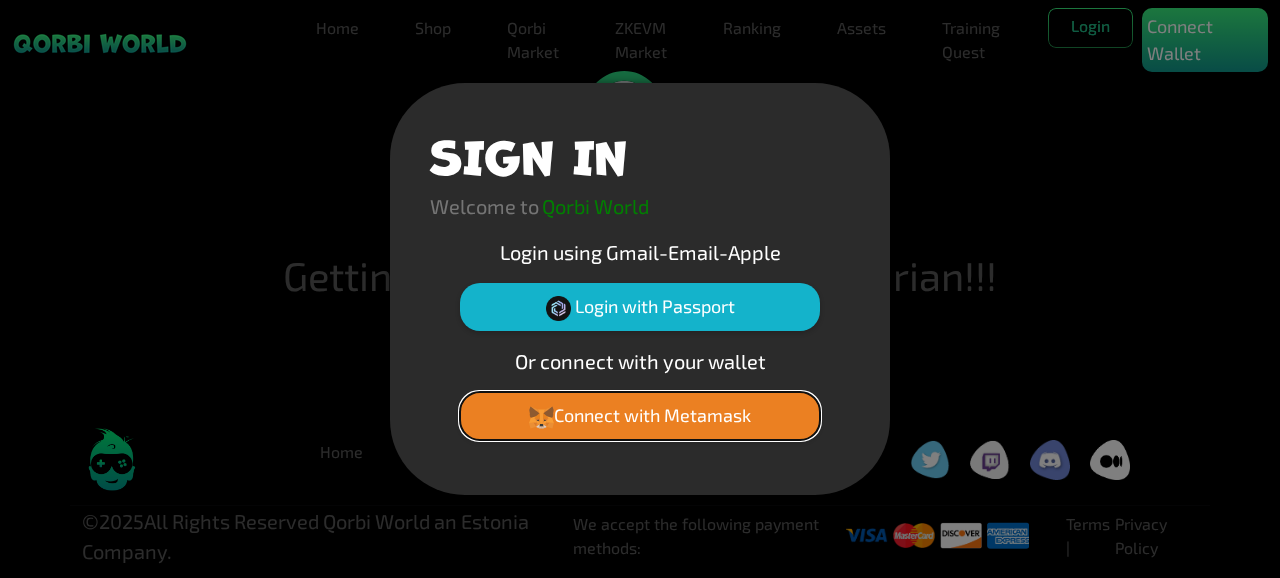 click on "Connect with Metamask" at bounding box center [640, 416] 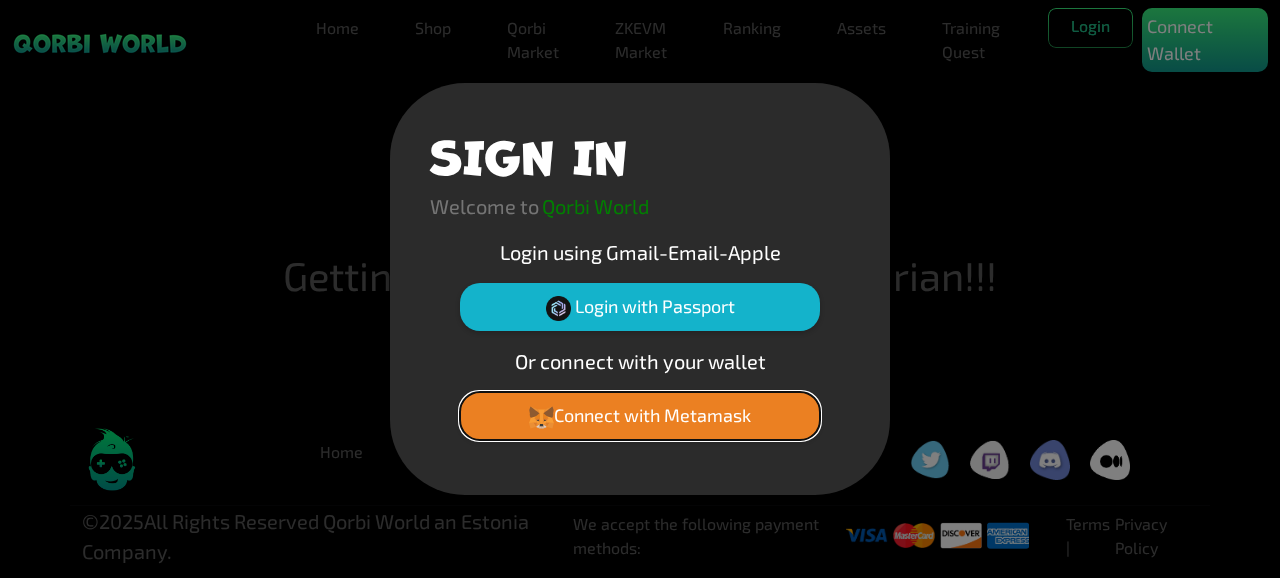 click on "Connect with Metamask" at bounding box center [640, 416] 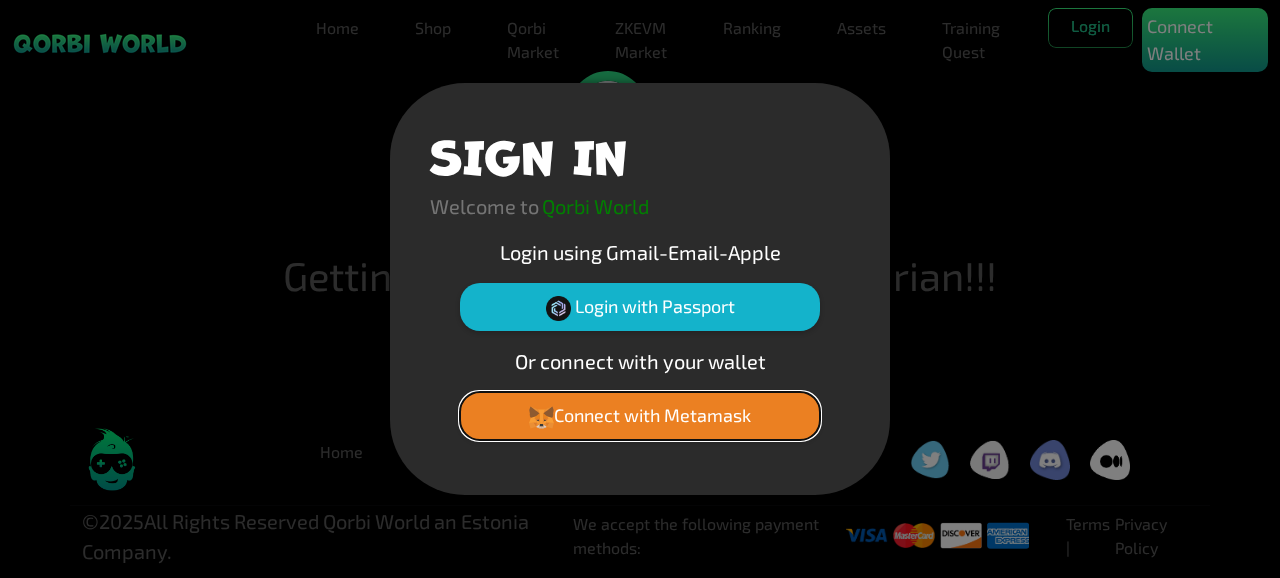 click on "Connect with Metamask" at bounding box center (640, 416) 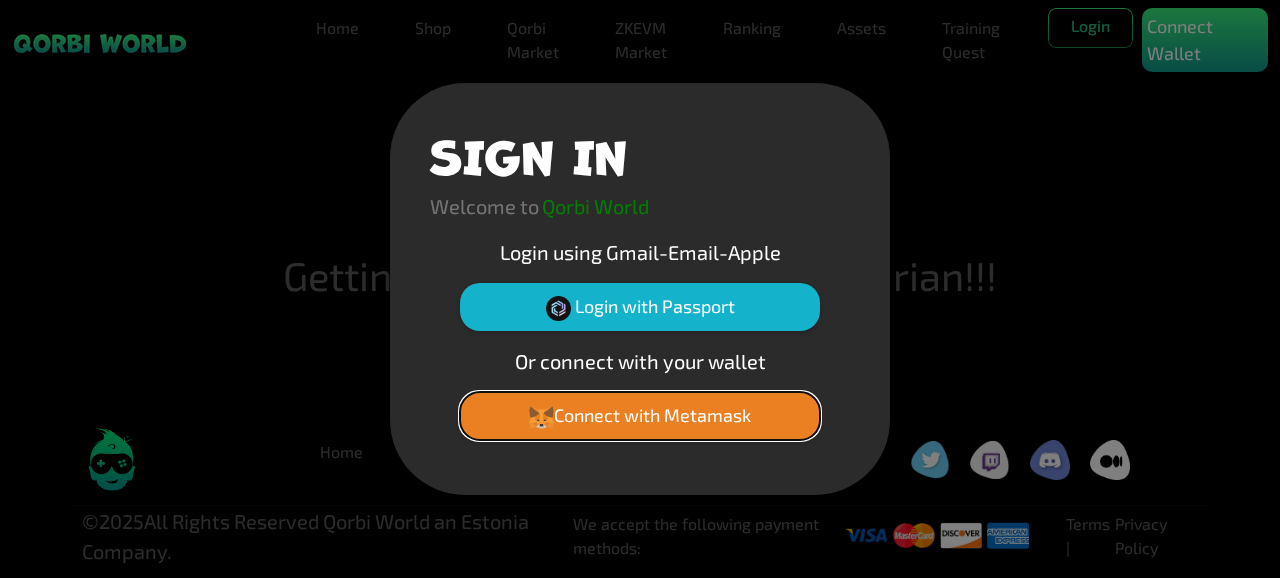 click on "Connect with Metamask" at bounding box center [640, 416] 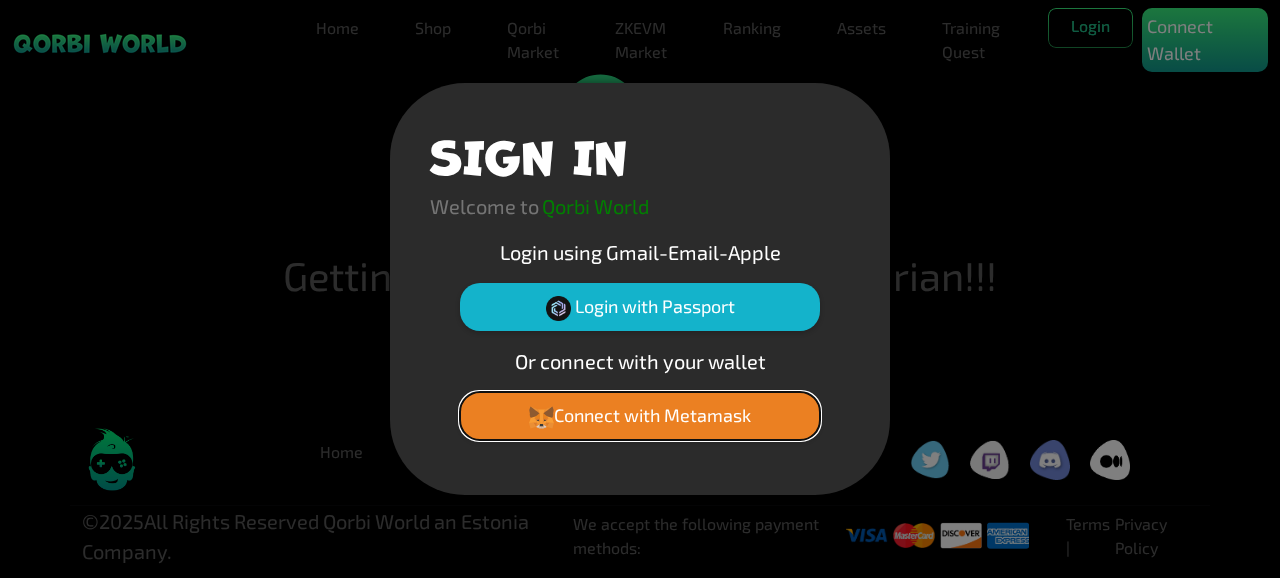 click on "Connect with Metamask" at bounding box center (640, 416) 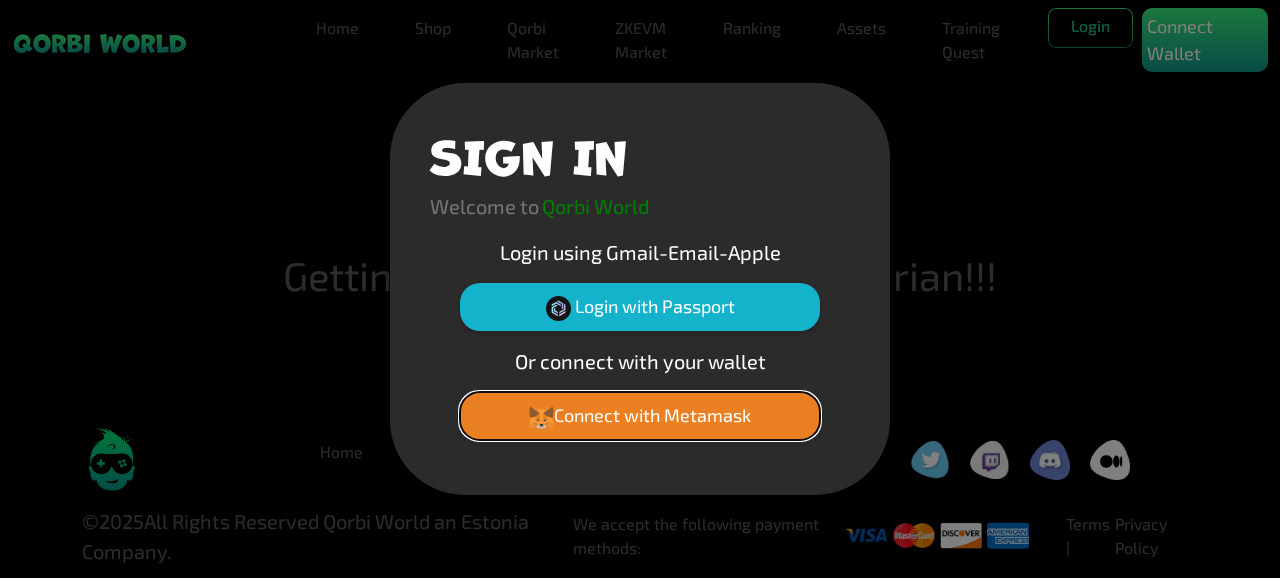 click on "Connect with Metamask" at bounding box center [640, 416] 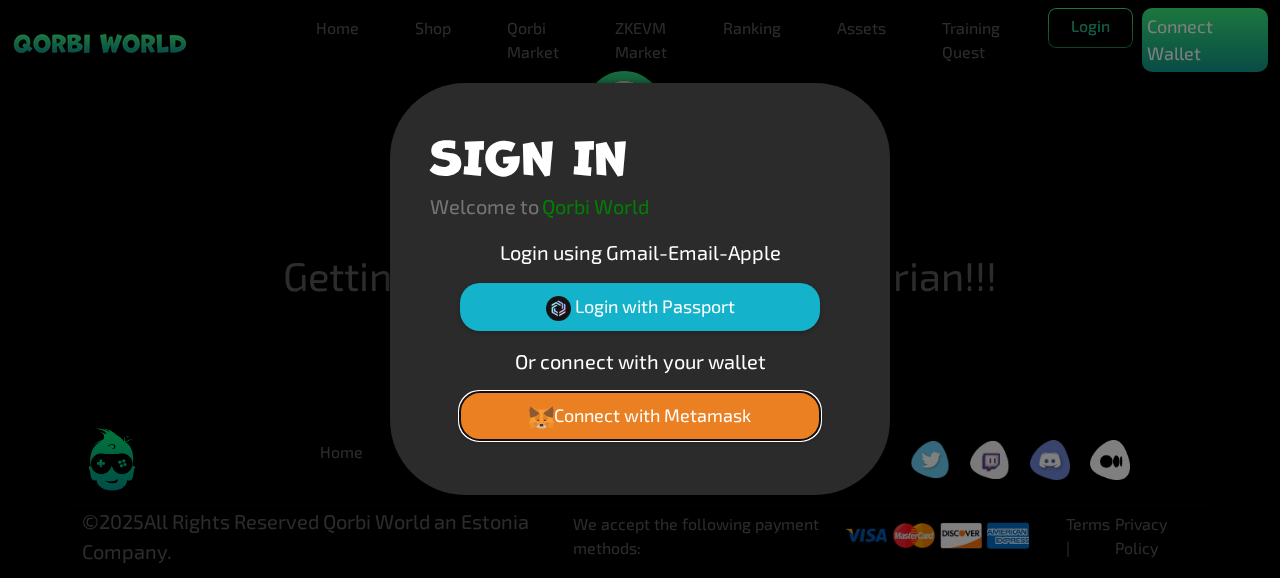 click on "Connect with Metamask" at bounding box center (640, 416) 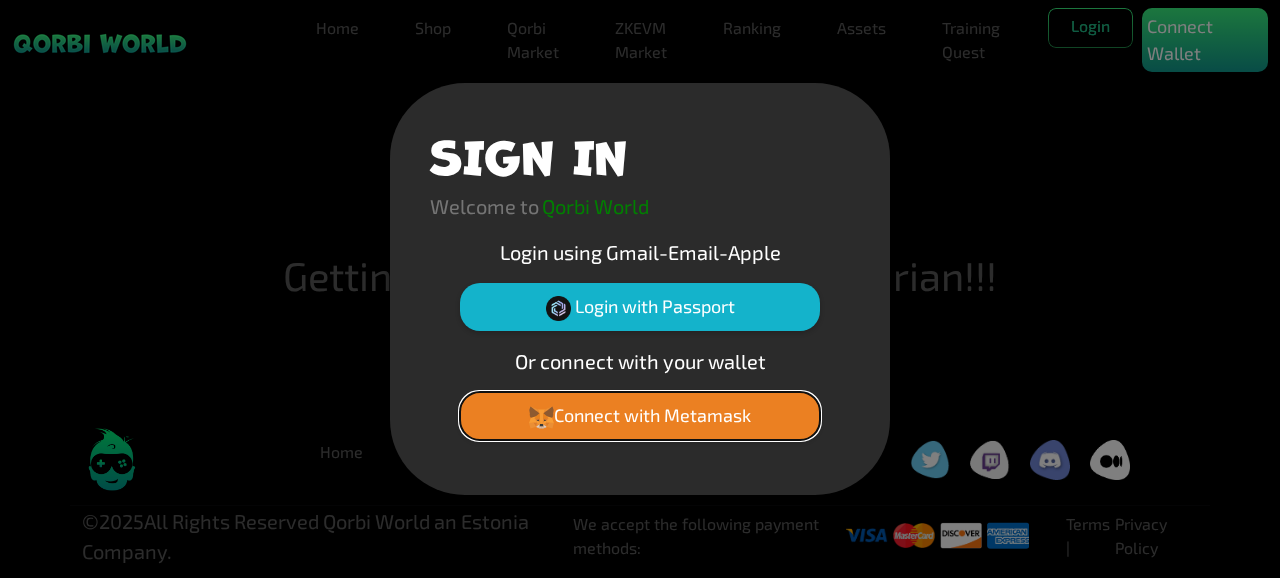 type 